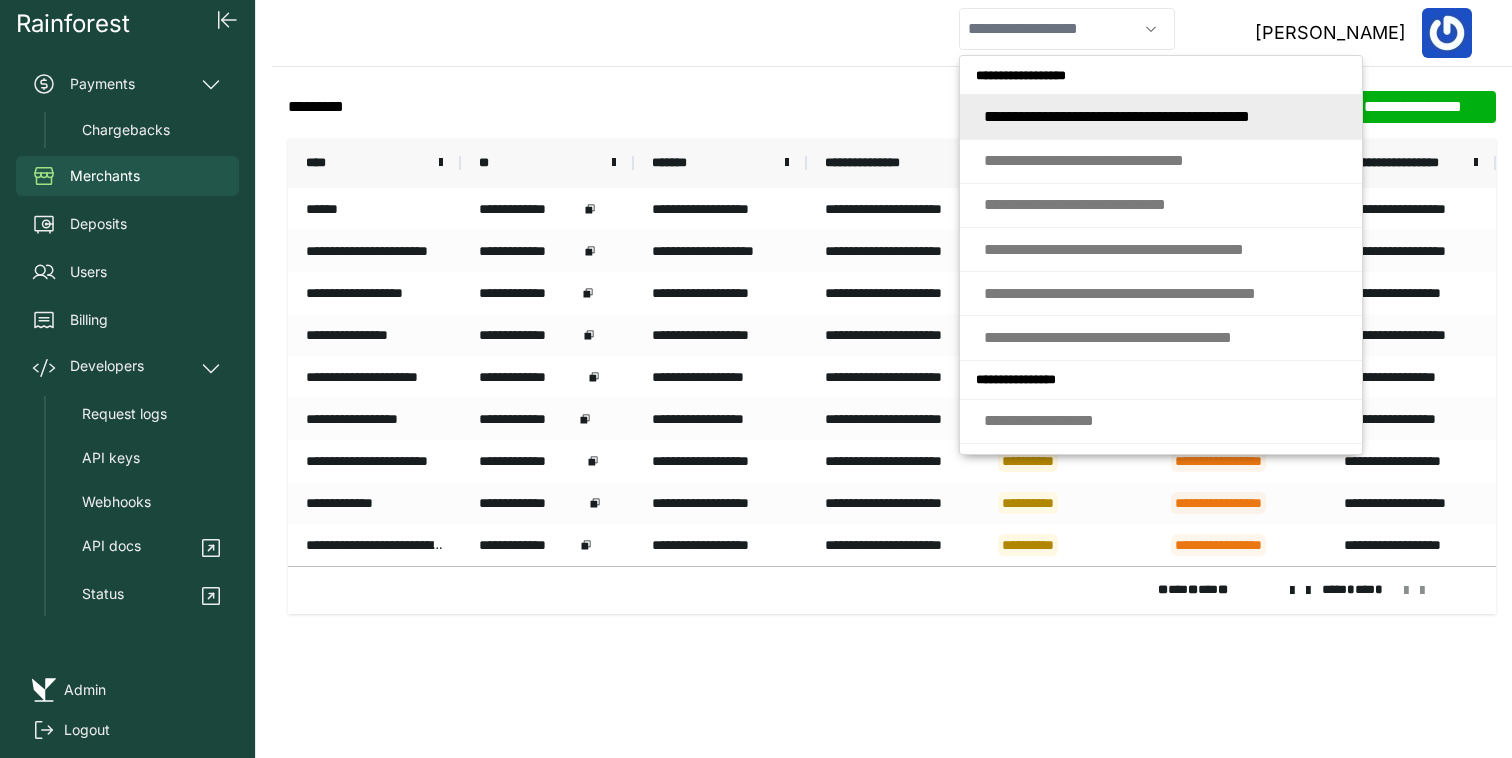 scroll, scrollTop: 0, scrollLeft: 0, axis: both 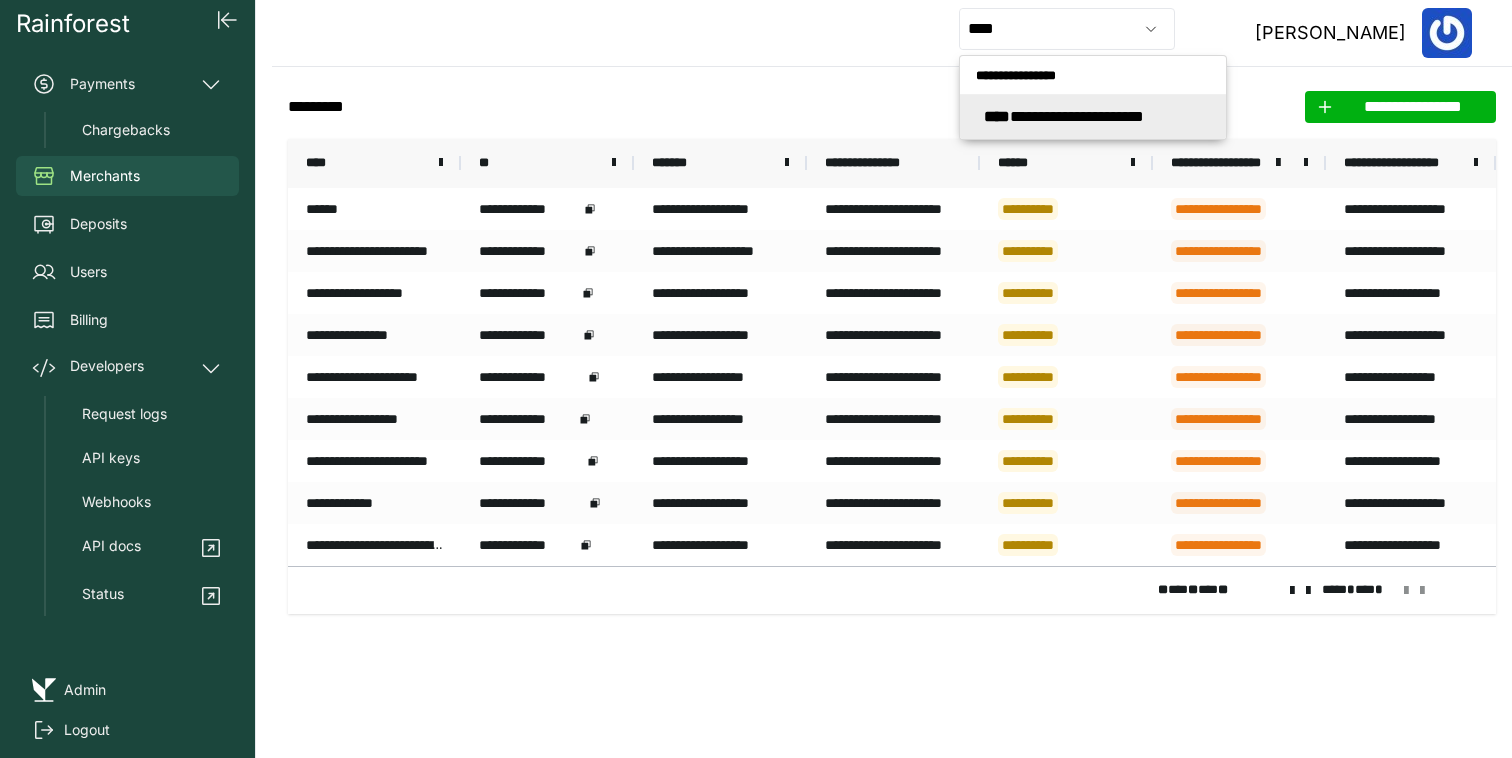 type on "**********" 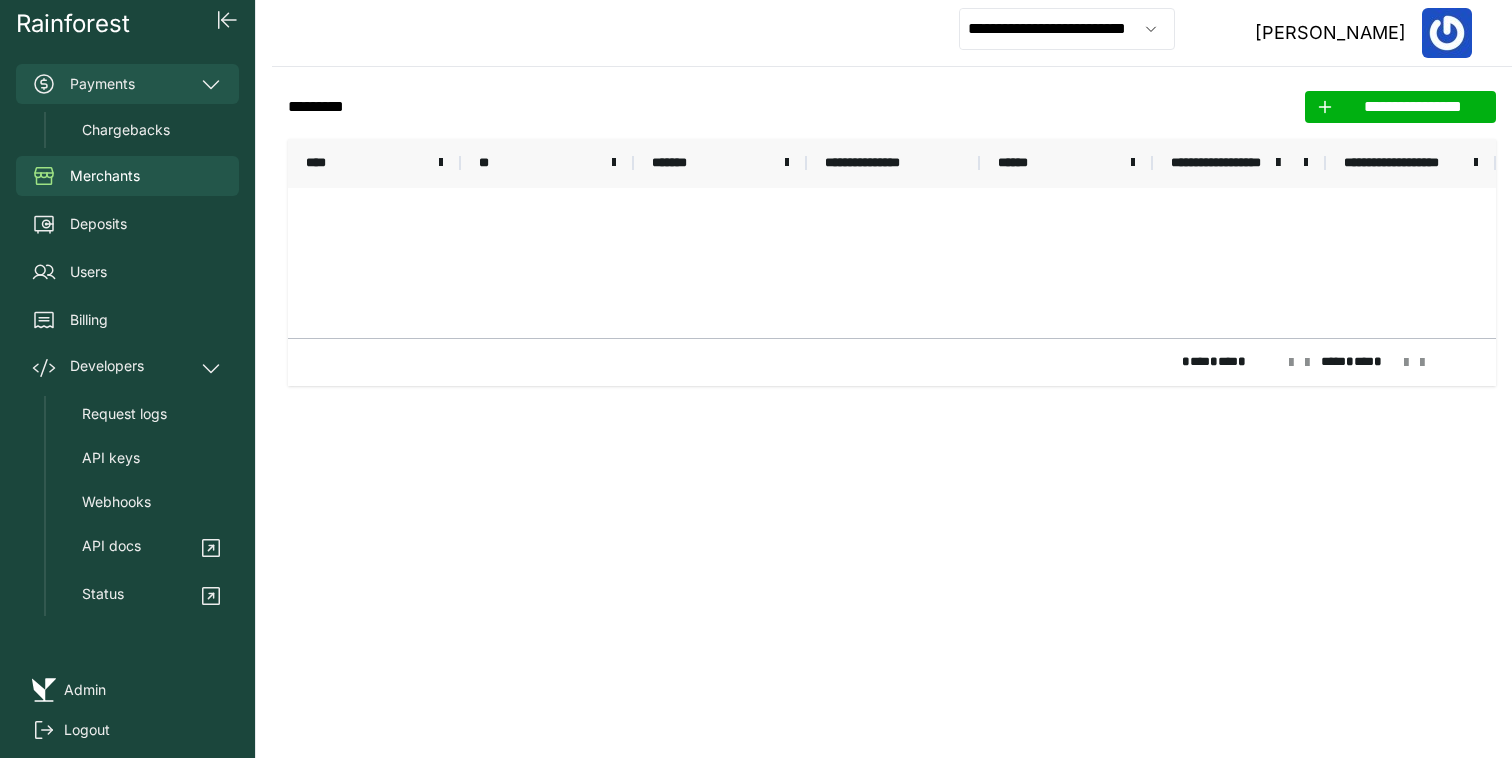 click on "Payments" at bounding box center (127, 84) 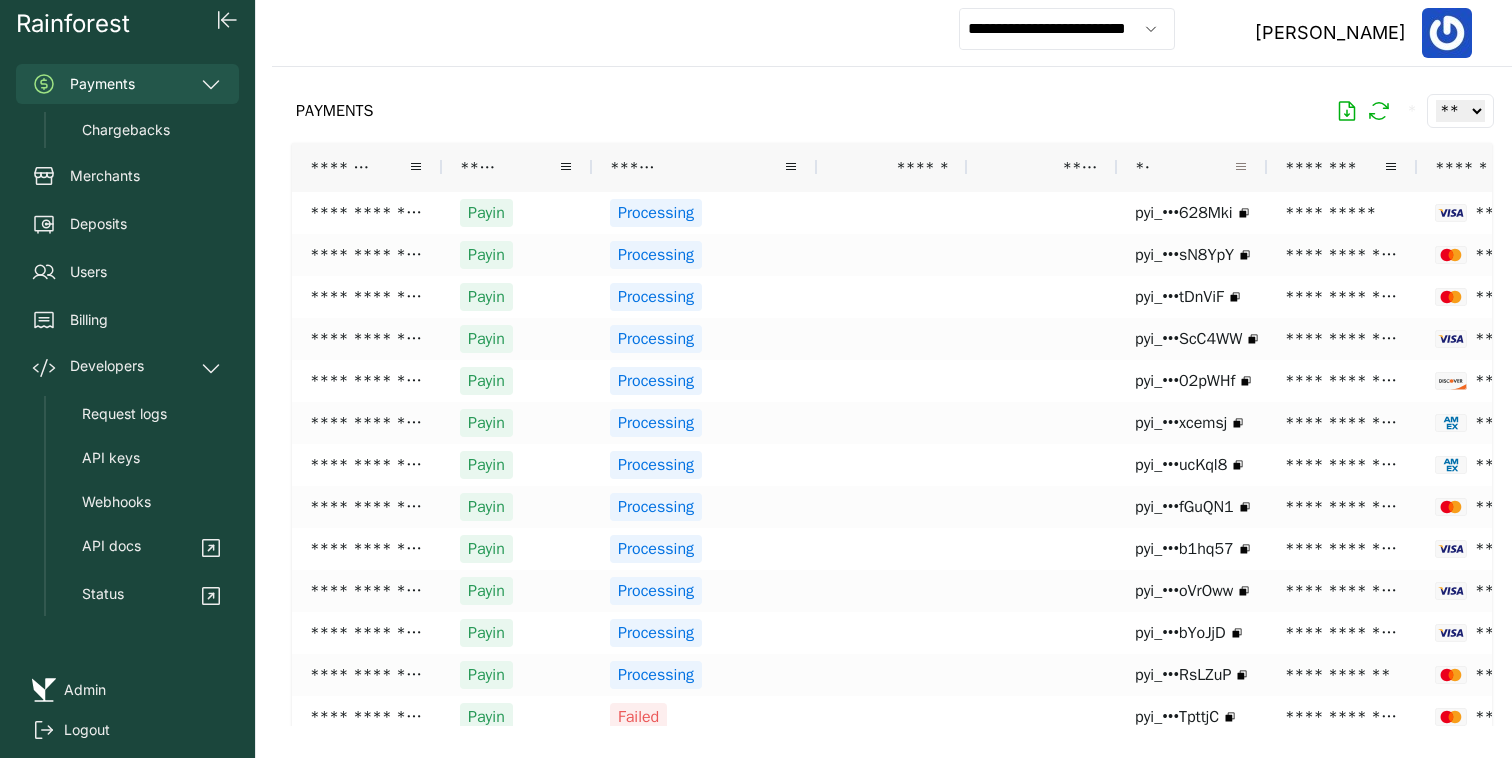 click at bounding box center [1241, 167] 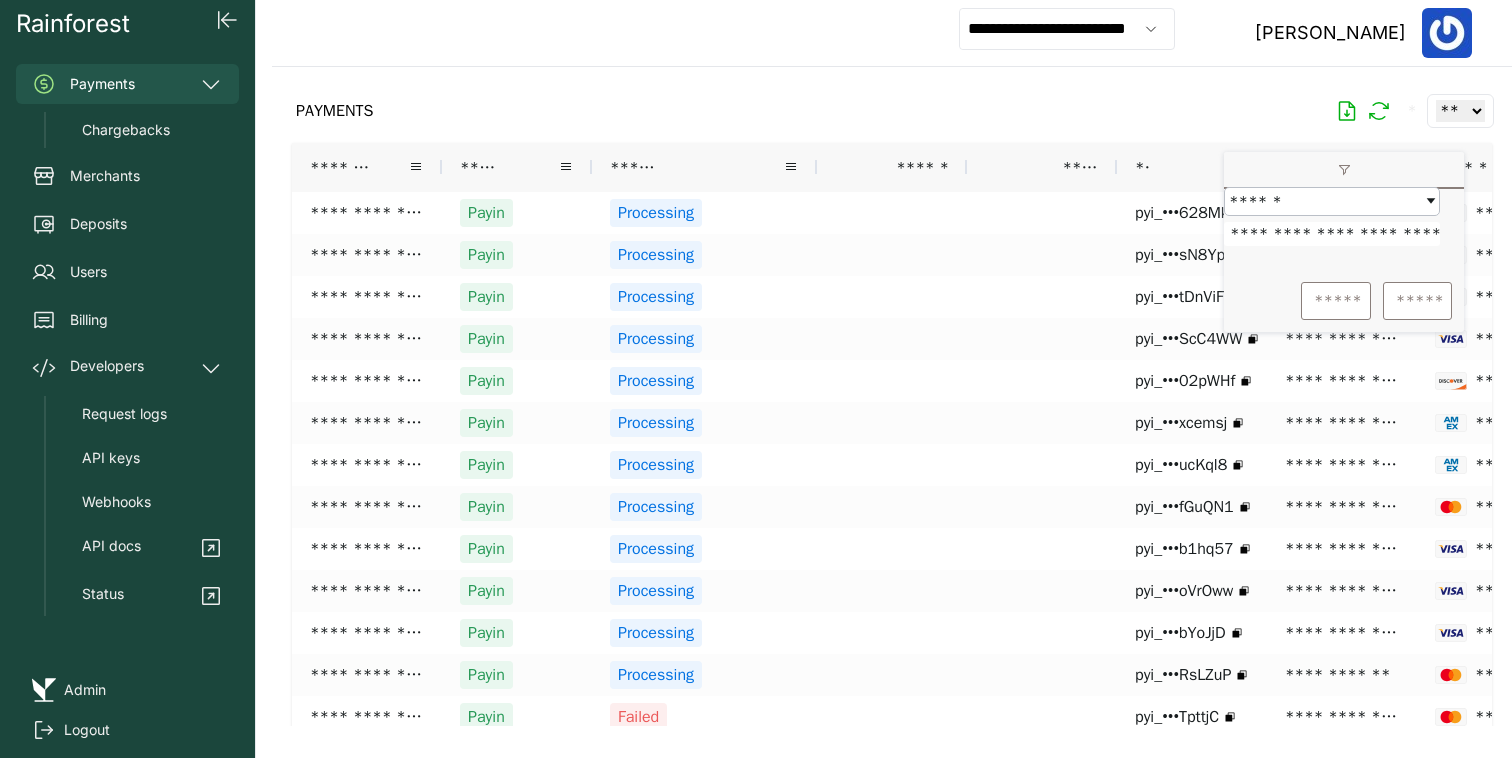 scroll, scrollTop: 0, scrollLeft: 63, axis: horizontal 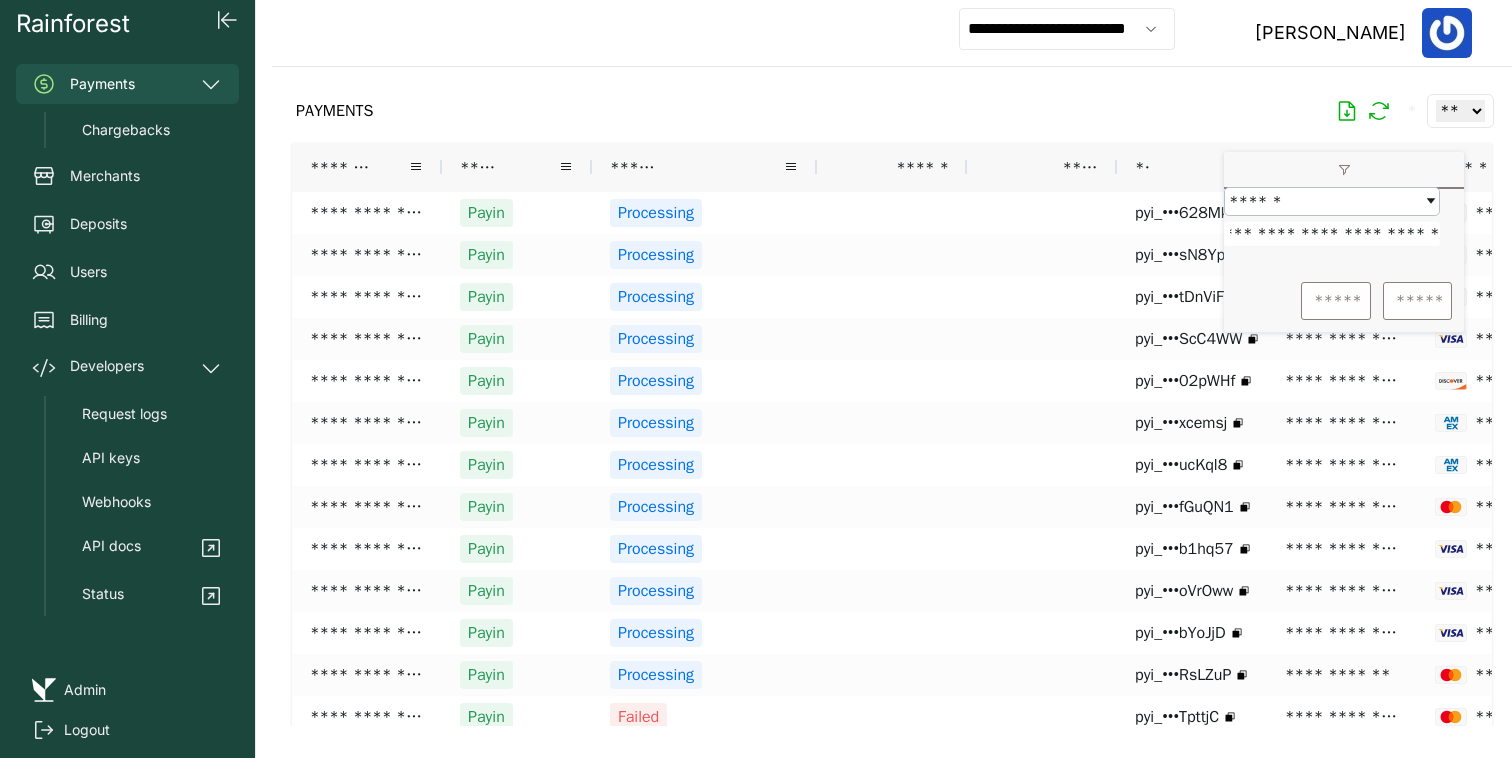 type on "**********" 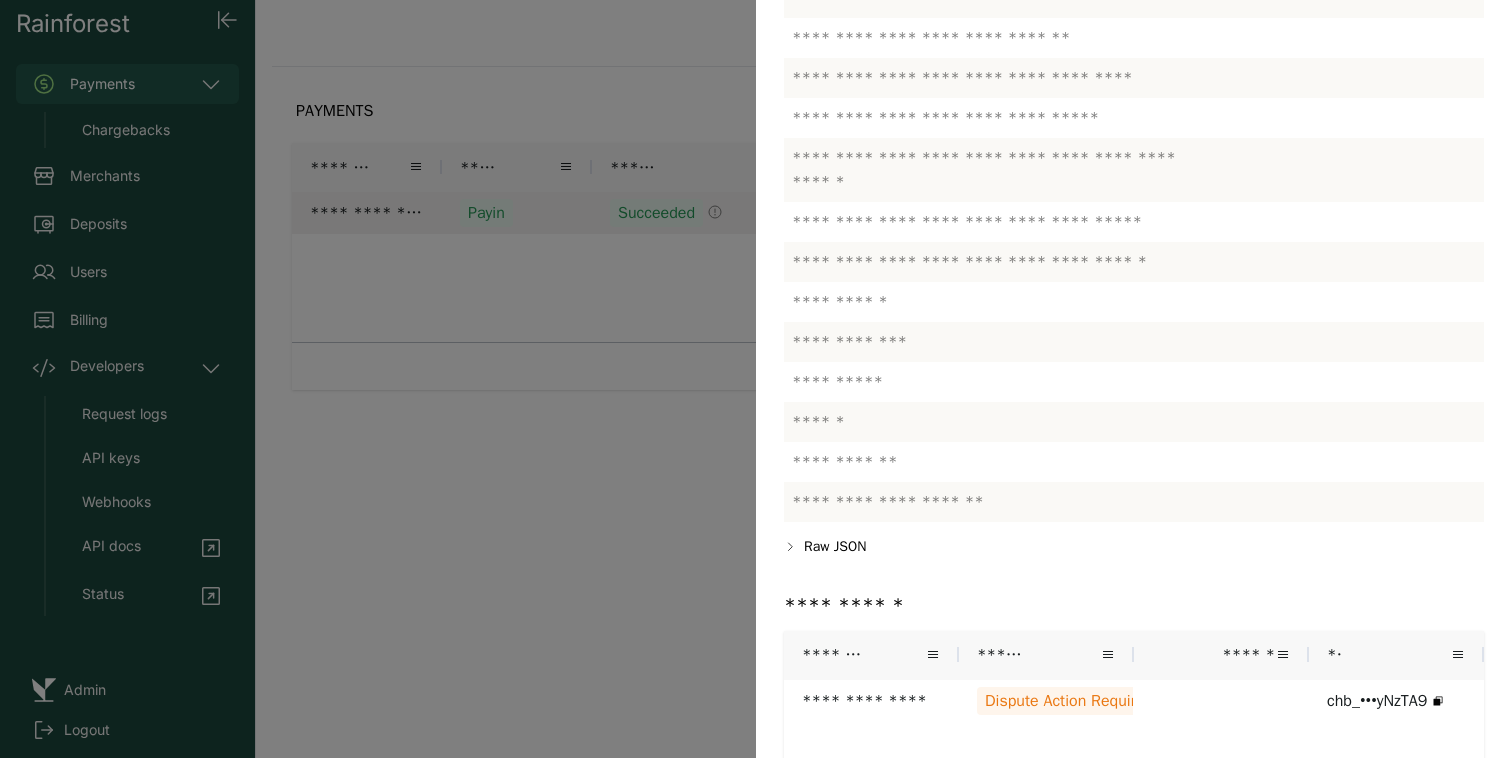 scroll, scrollTop: 1426, scrollLeft: 0, axis: vertical 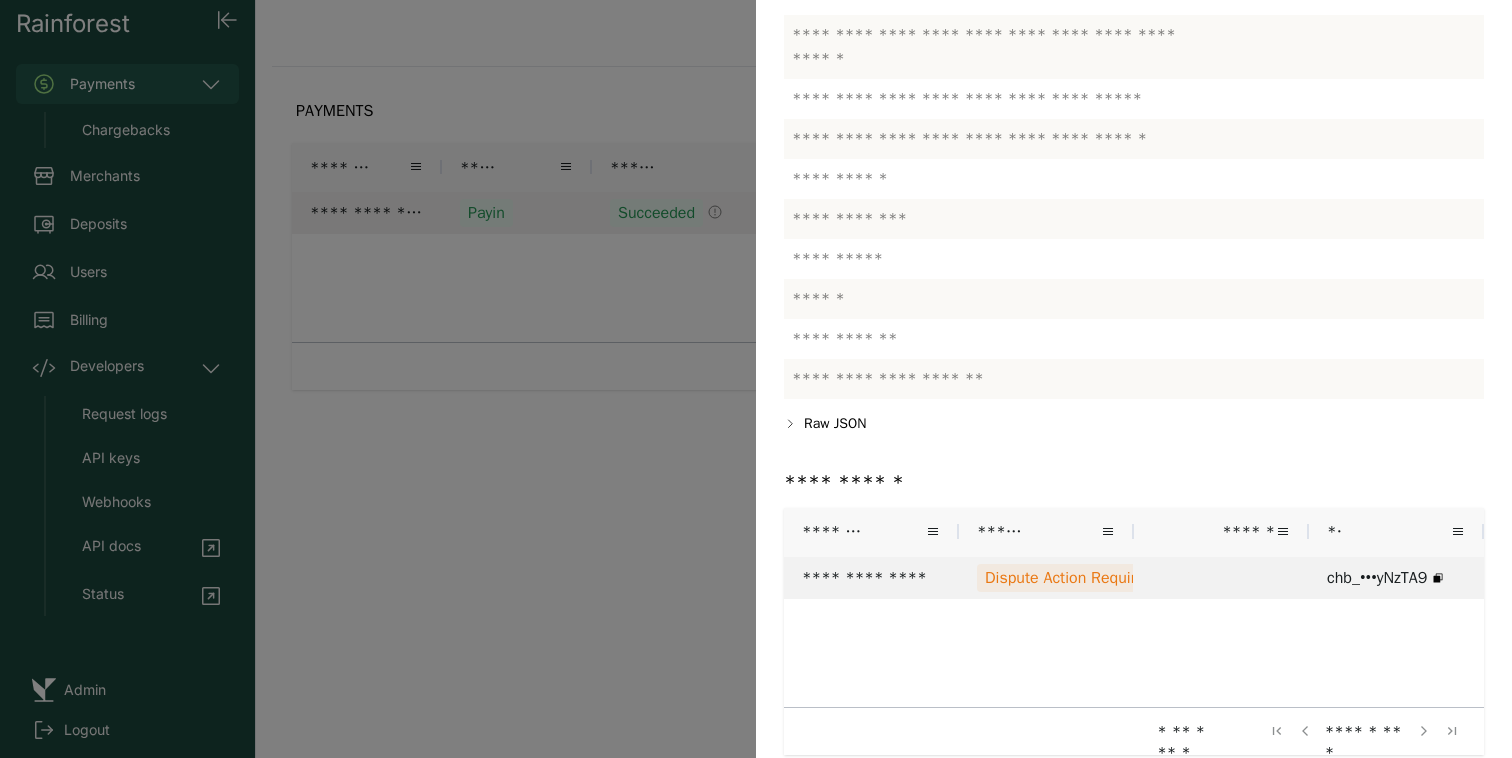 click on "**********" at bounding box center [871, 578] 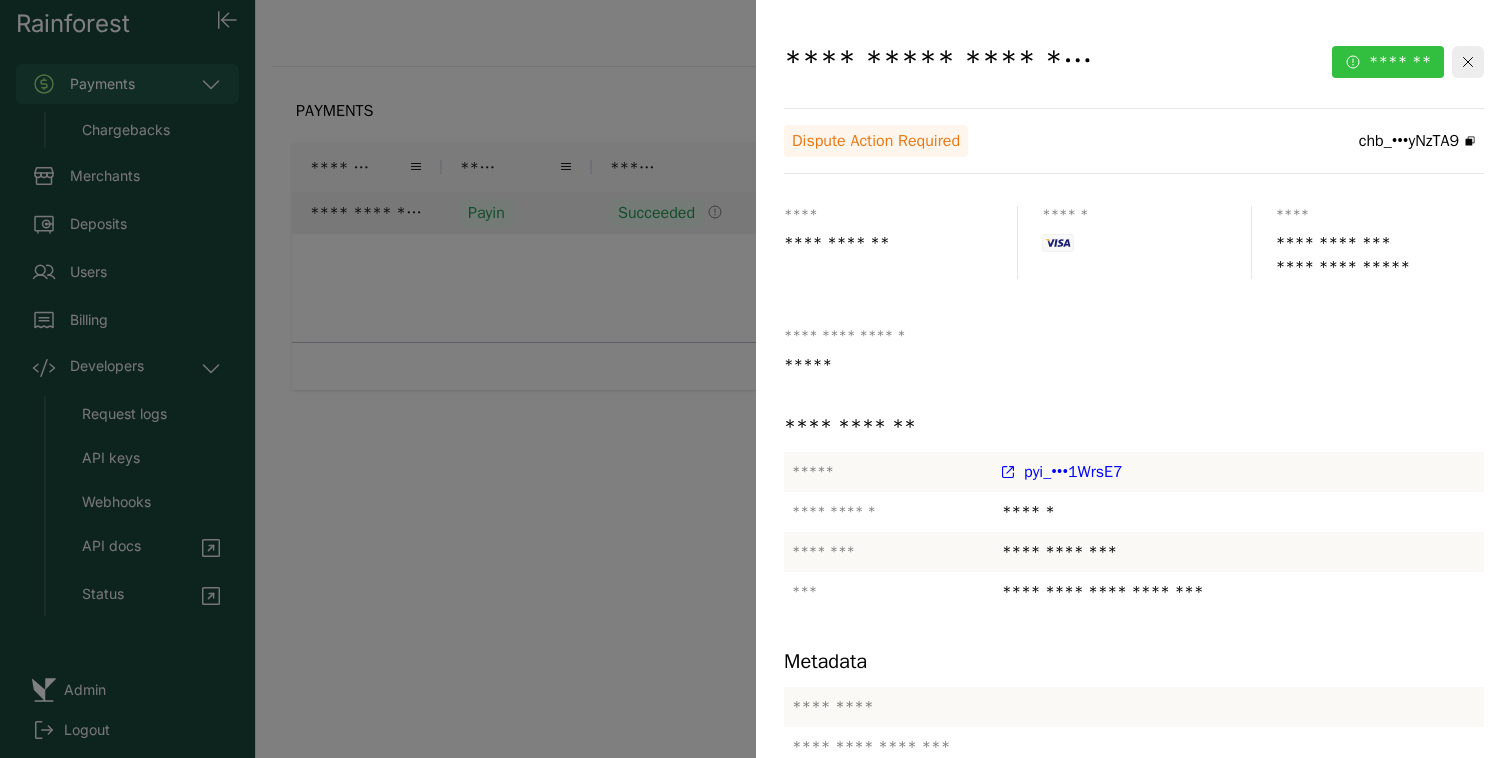 click on "*******" 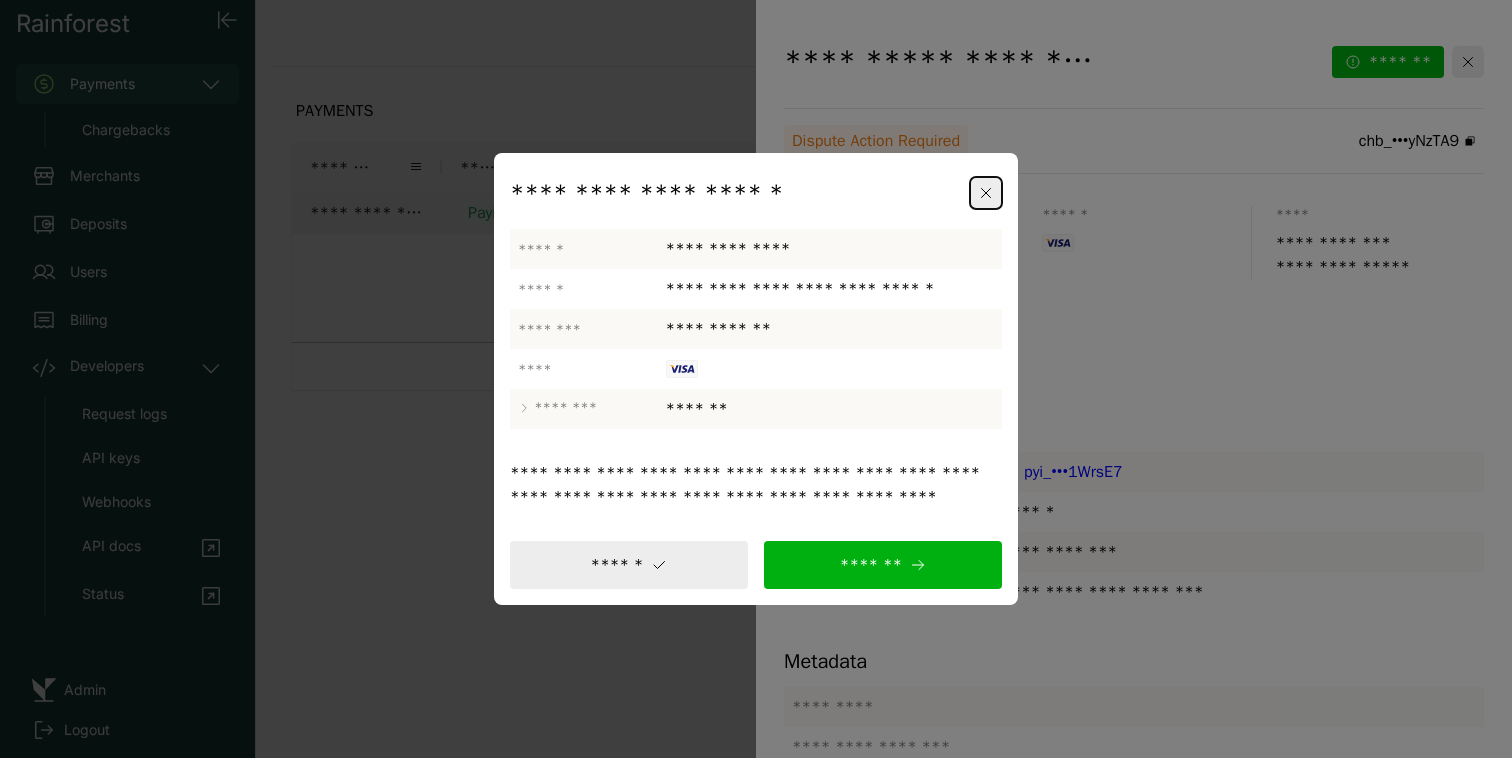 drag, startPoint x: 907, startPoint y: 292, endPoint x: 629, endPoint y: 303, distance: 278.21753 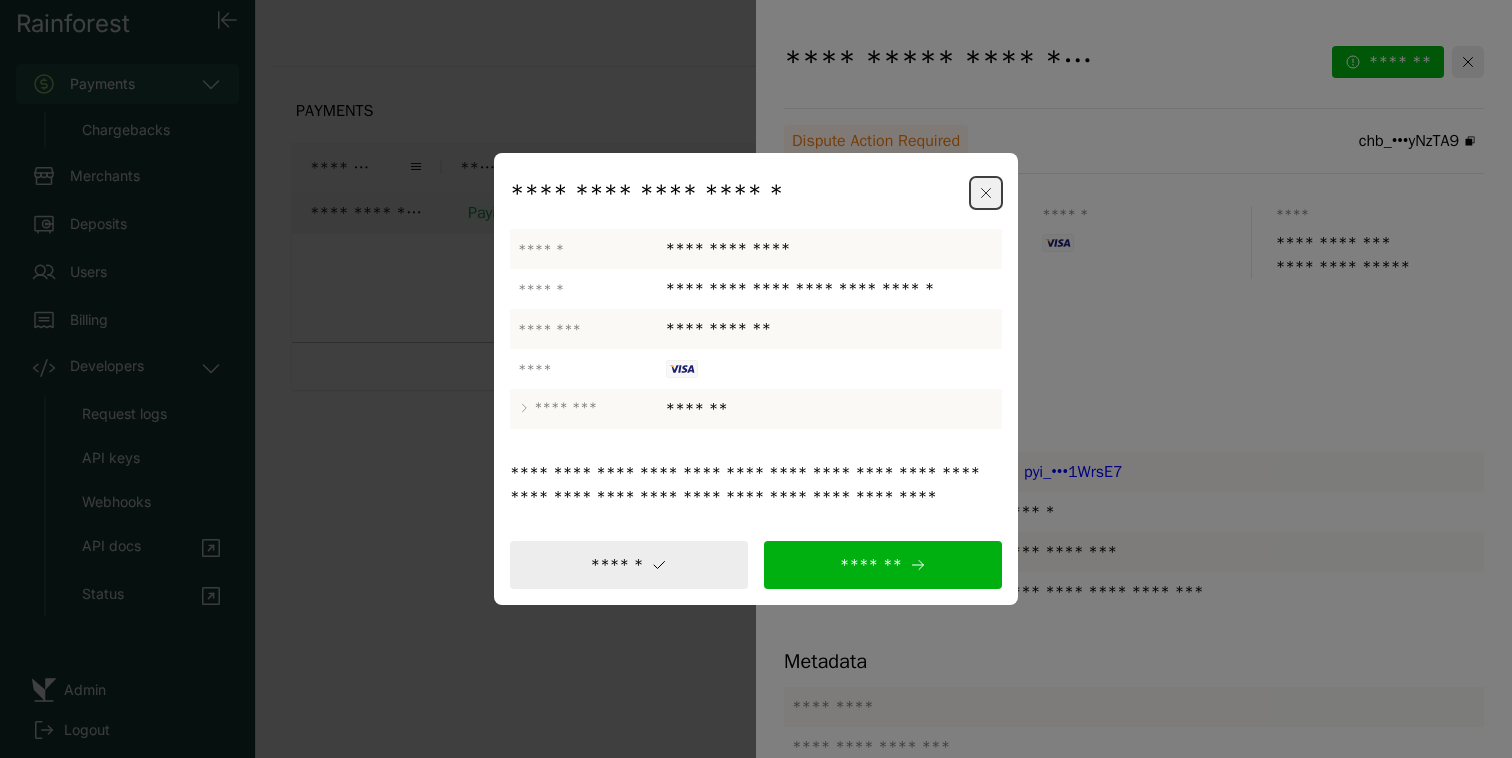 click 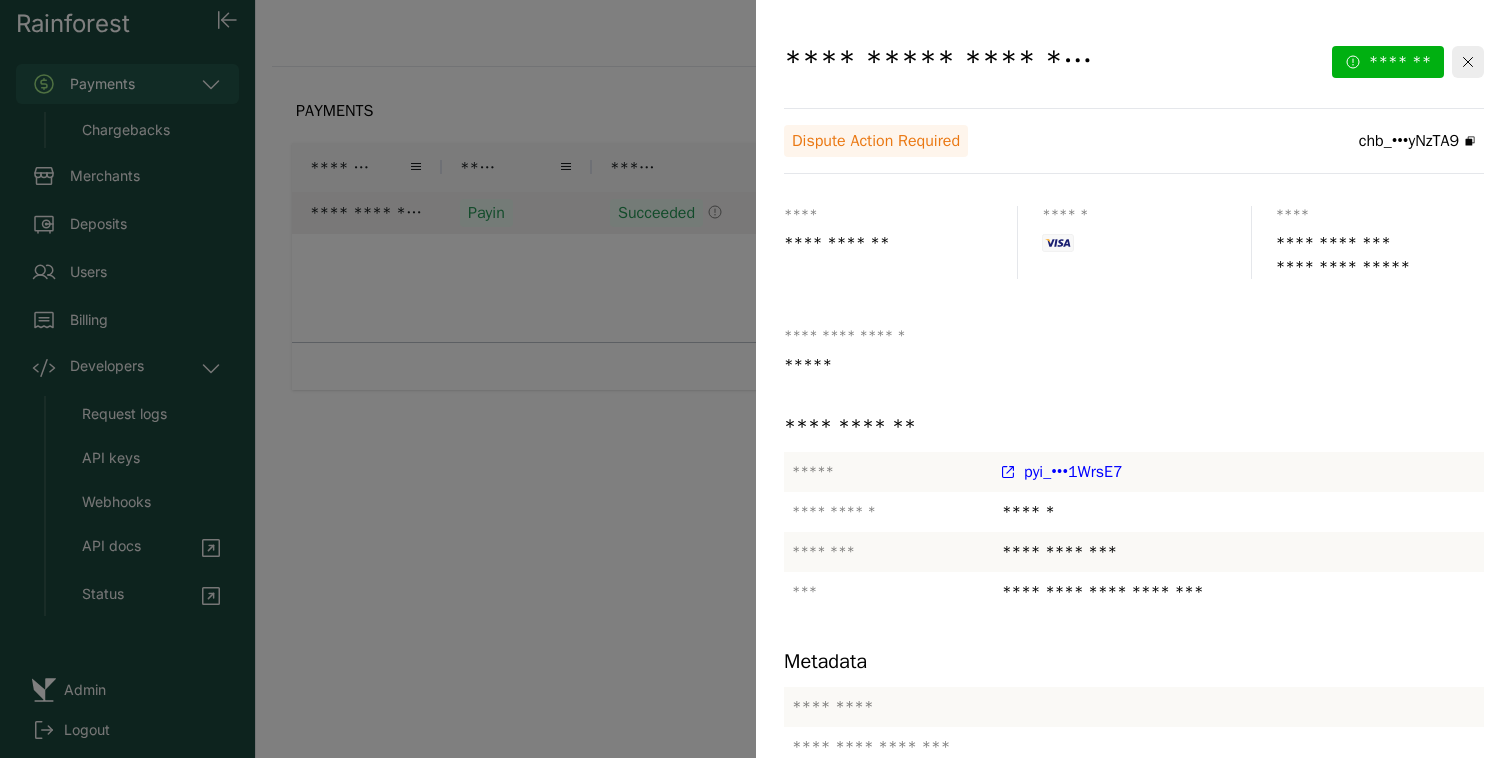 click at bounding box center (756, 379) 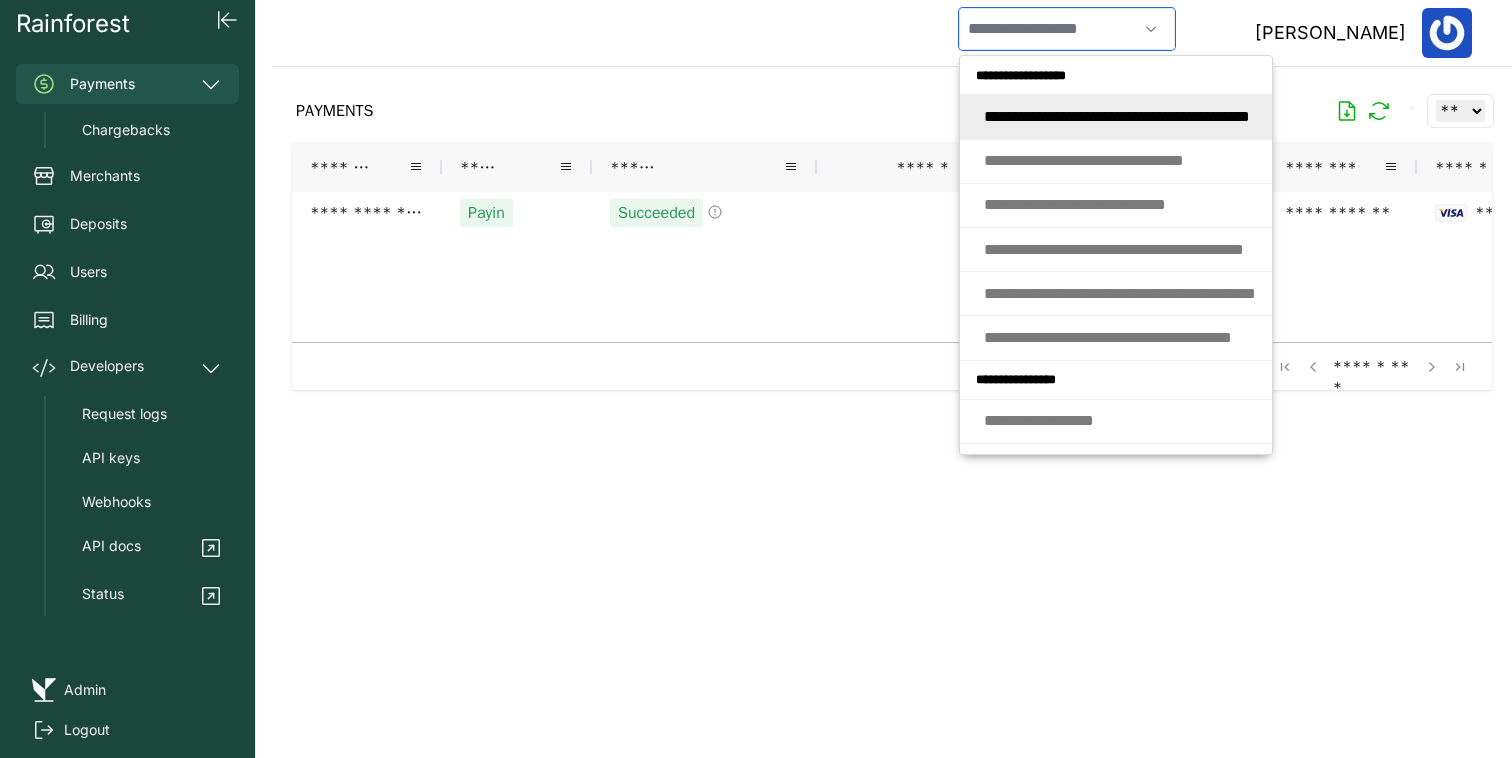 click at bounding box center [1048, 29] 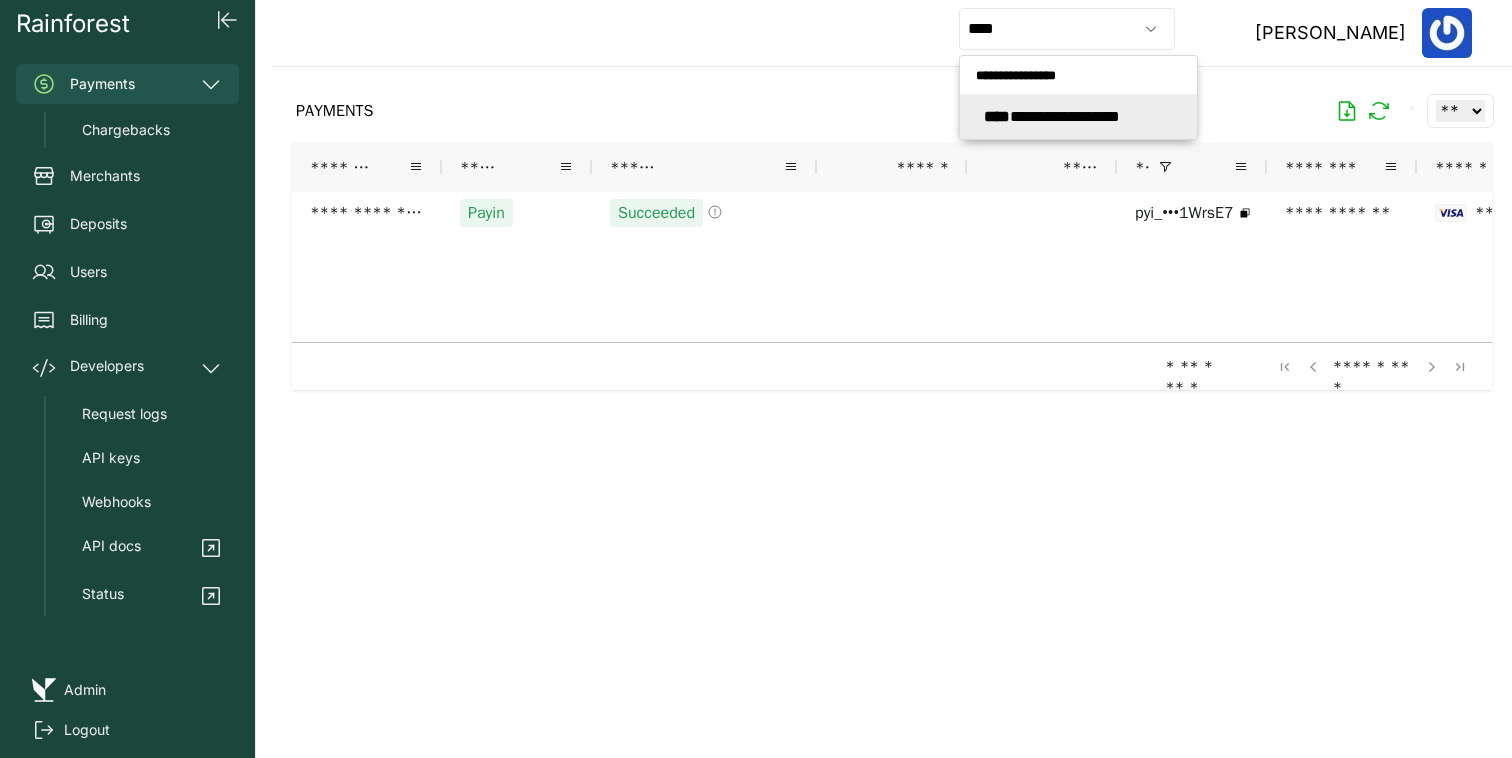 type on "**********" 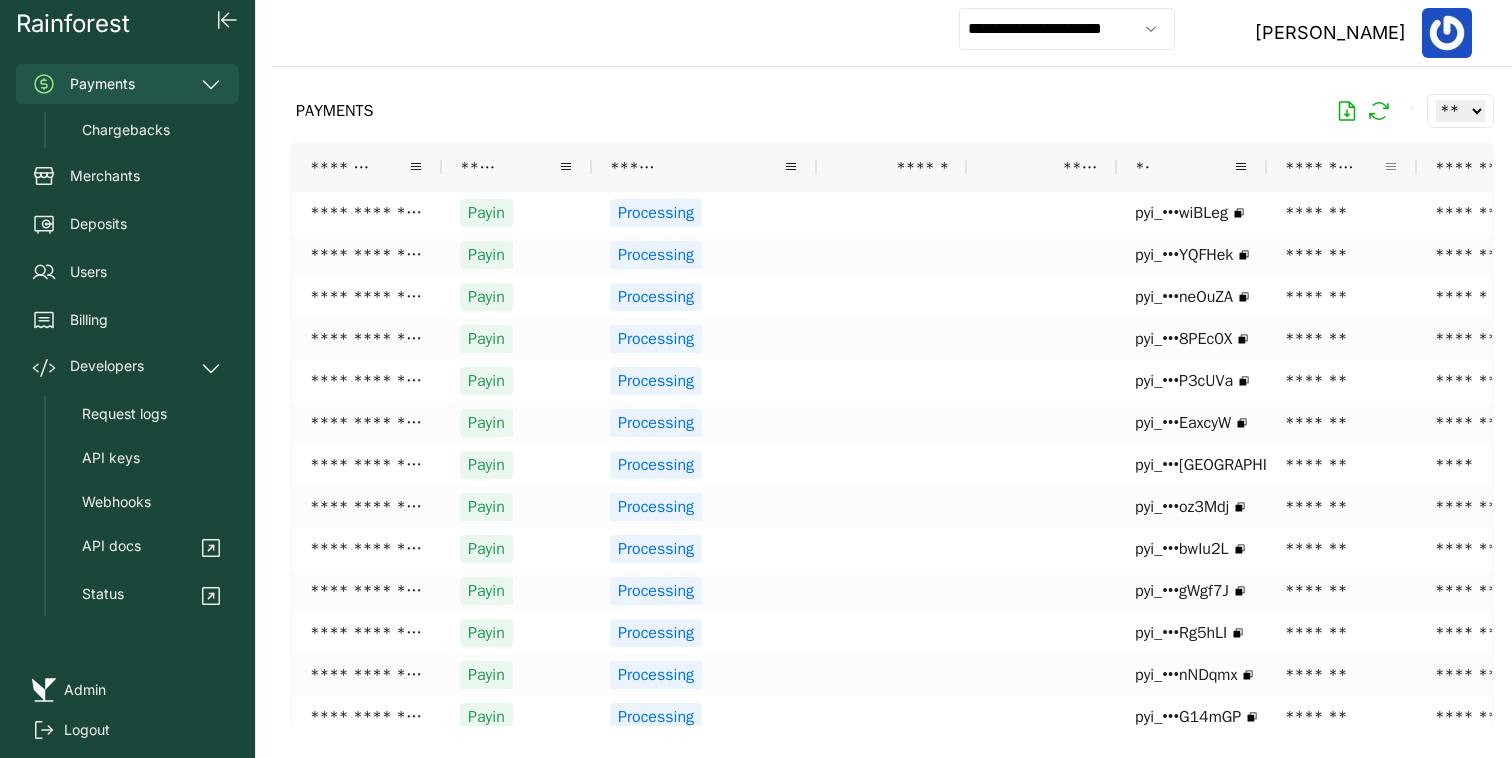 click at bounding box center [1391, 167] 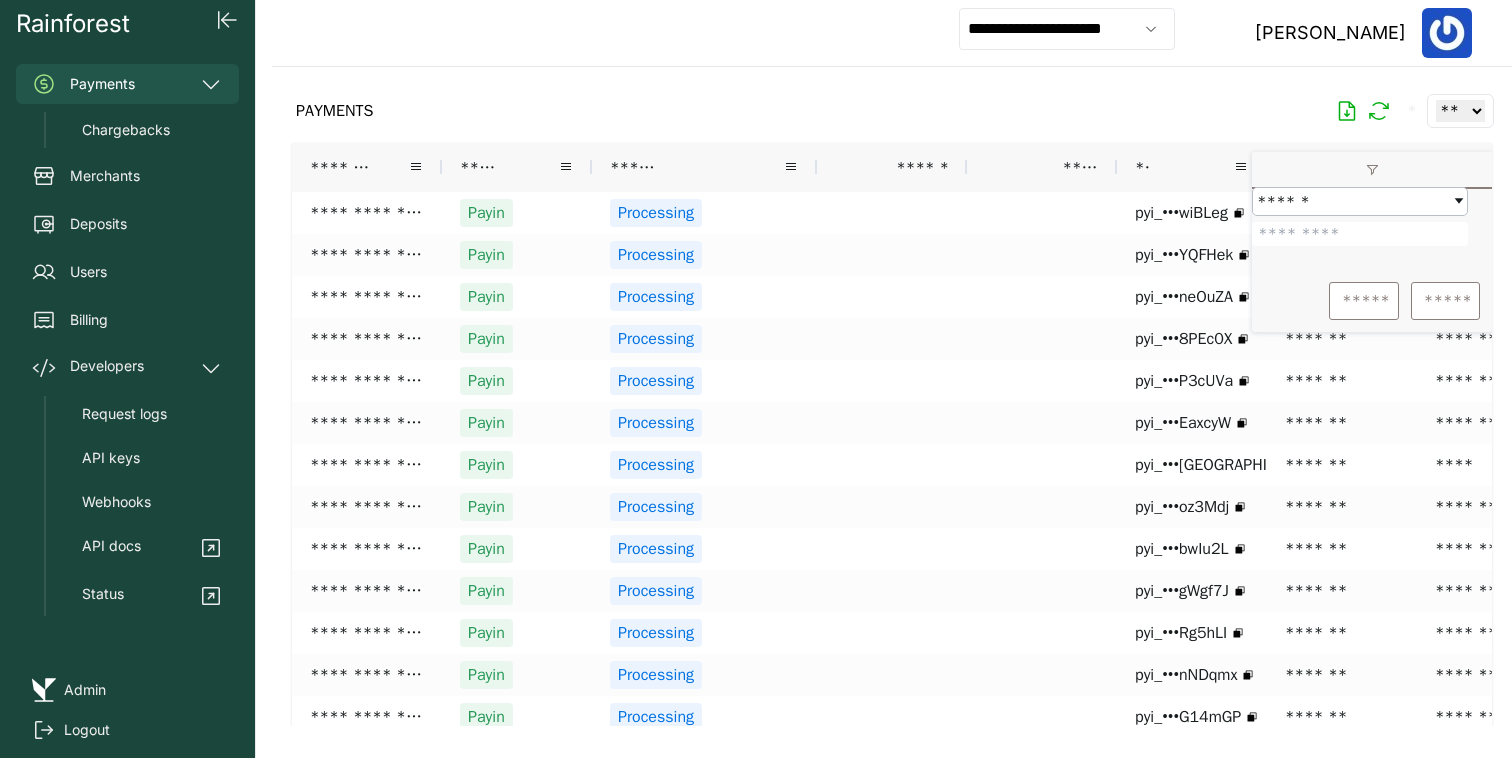 type on "*******" 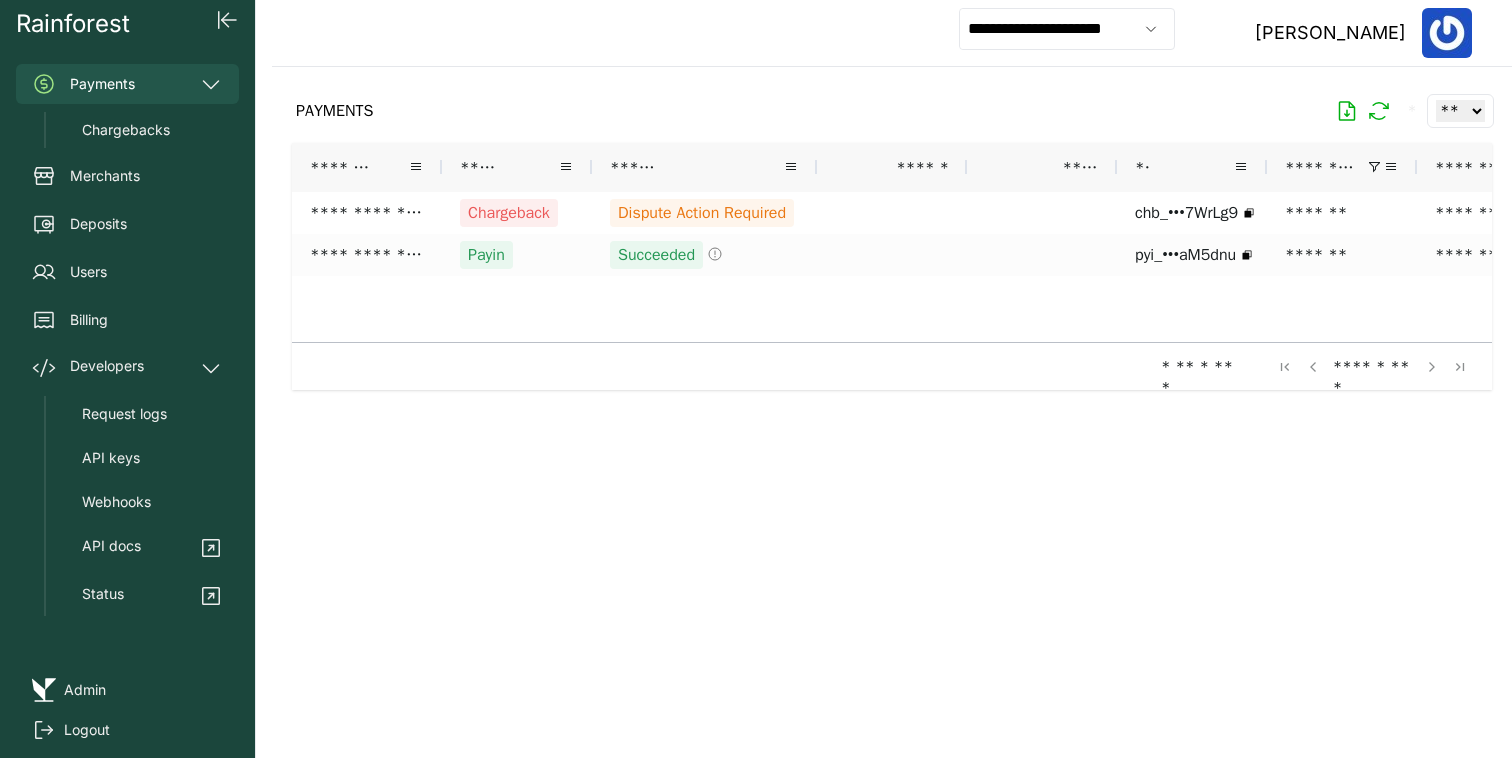 click on "**********" at bounding box center [892, 33] 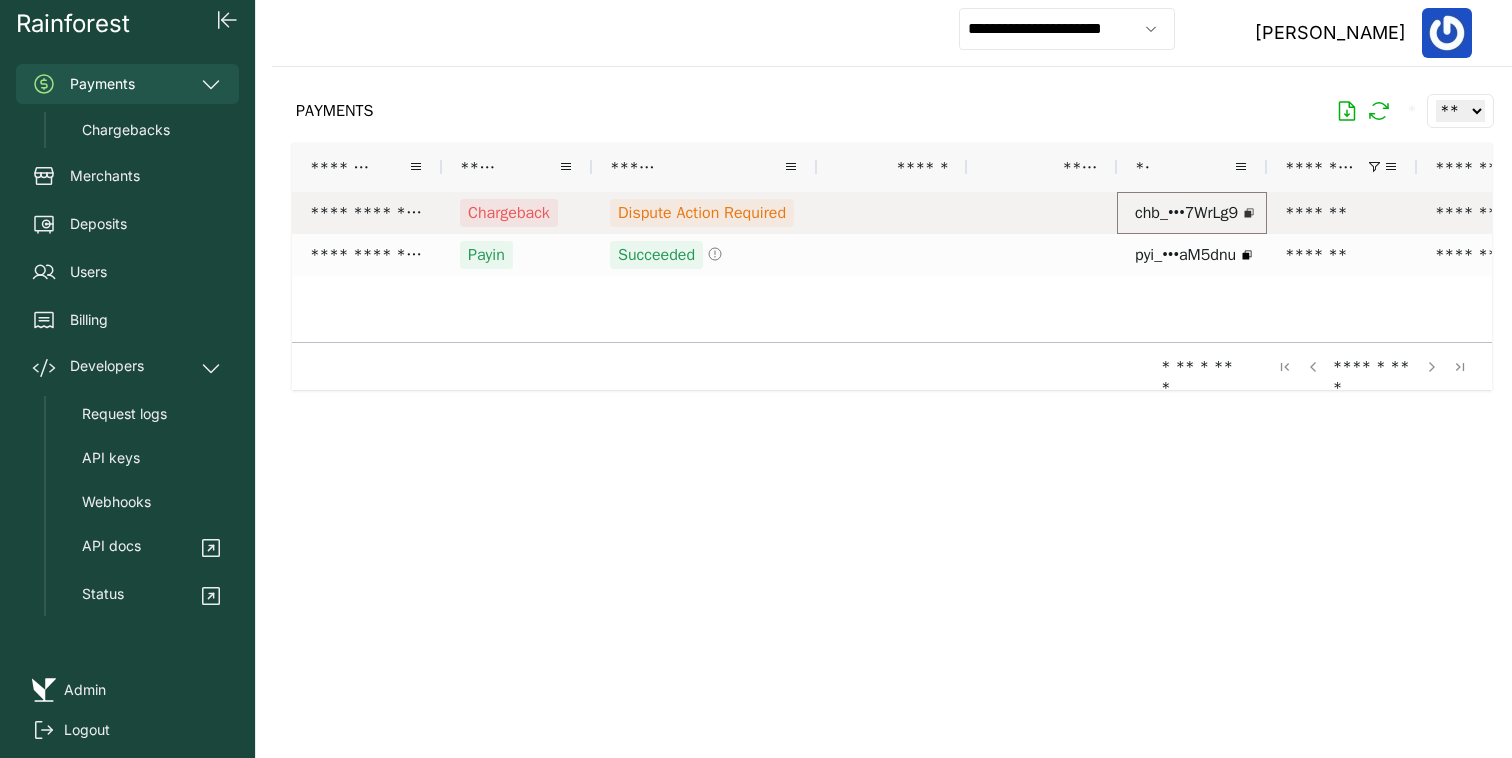 click 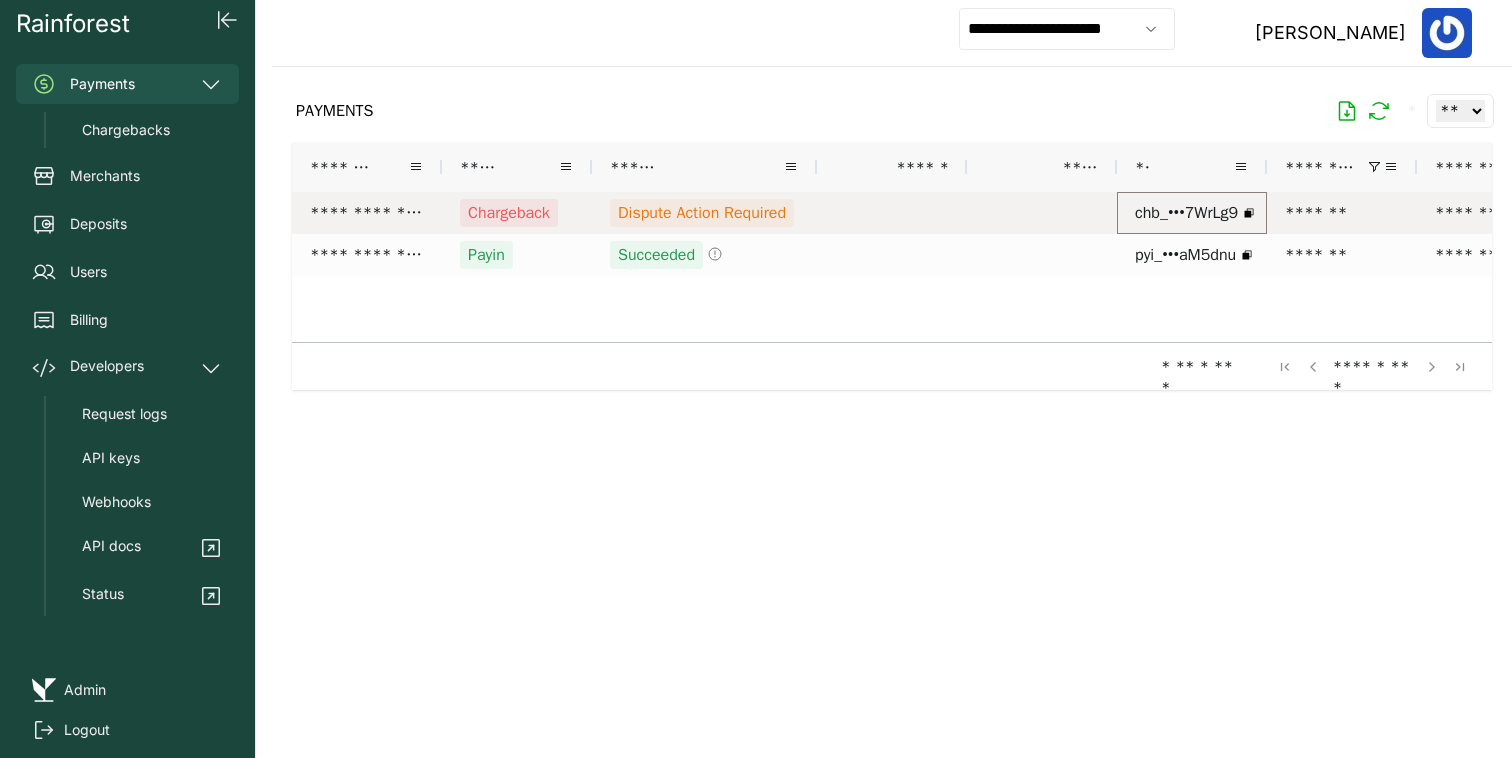 scroll, scrollTop: 0, scrollLeft: 45, axis: horizontal 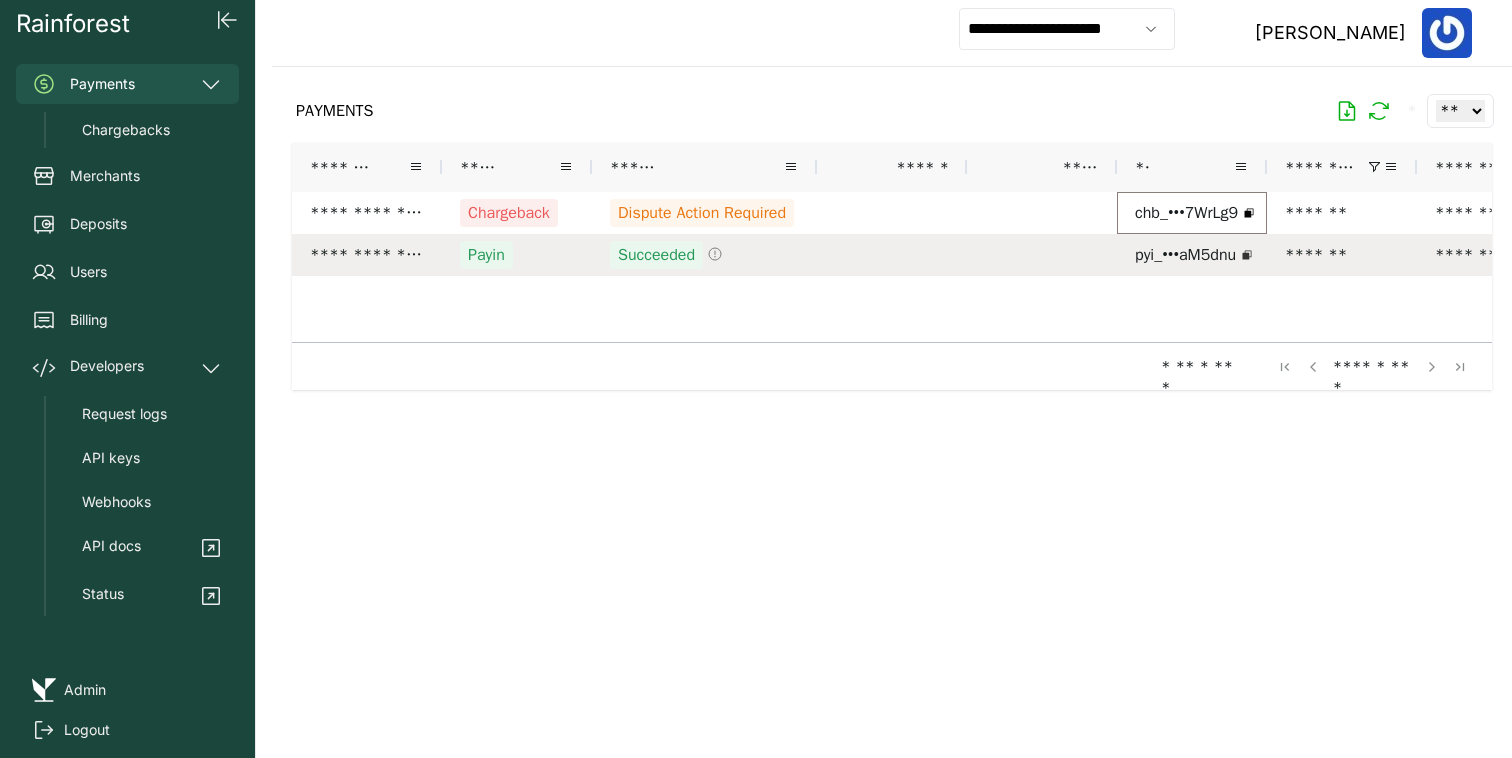 click 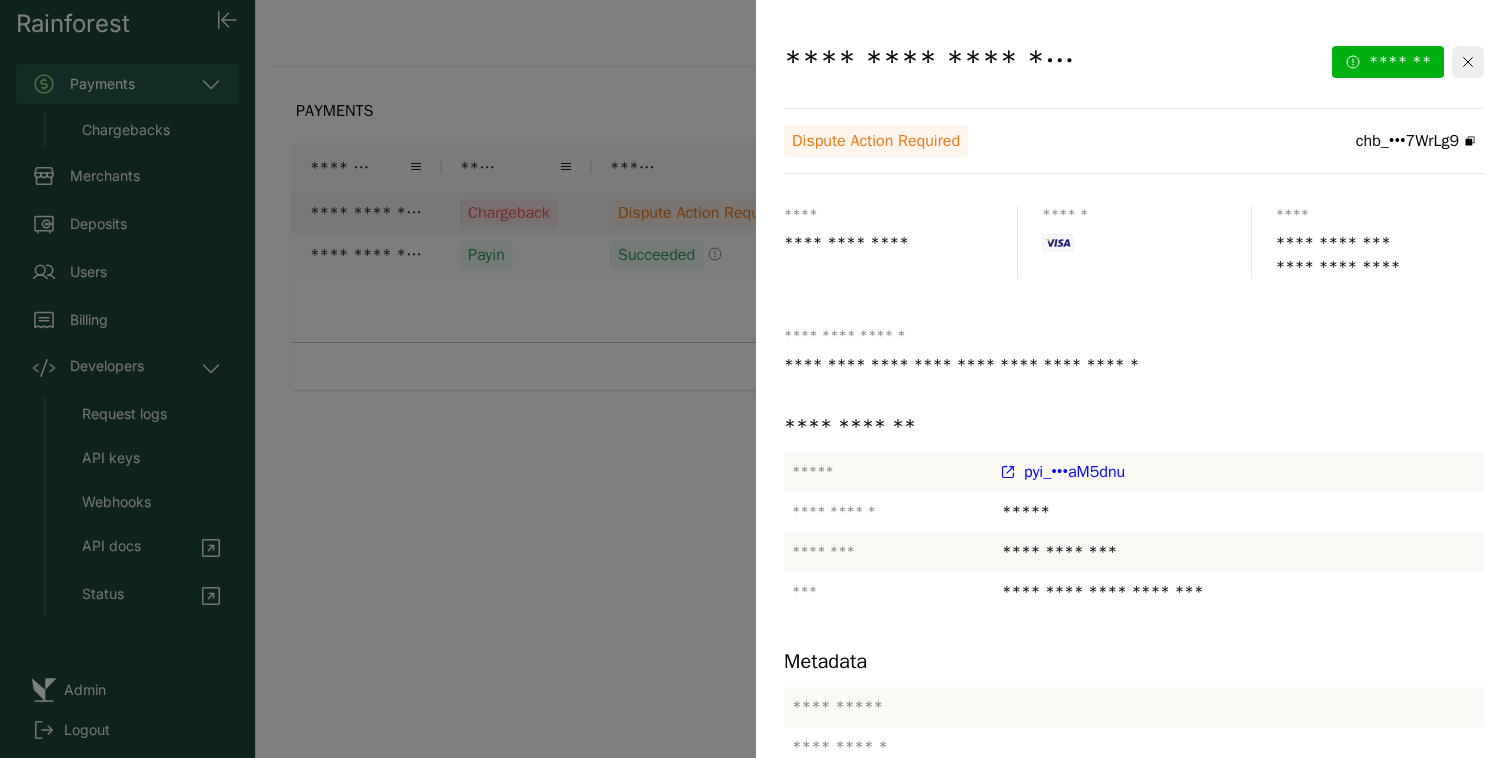 click at bounding box center (756, 379) 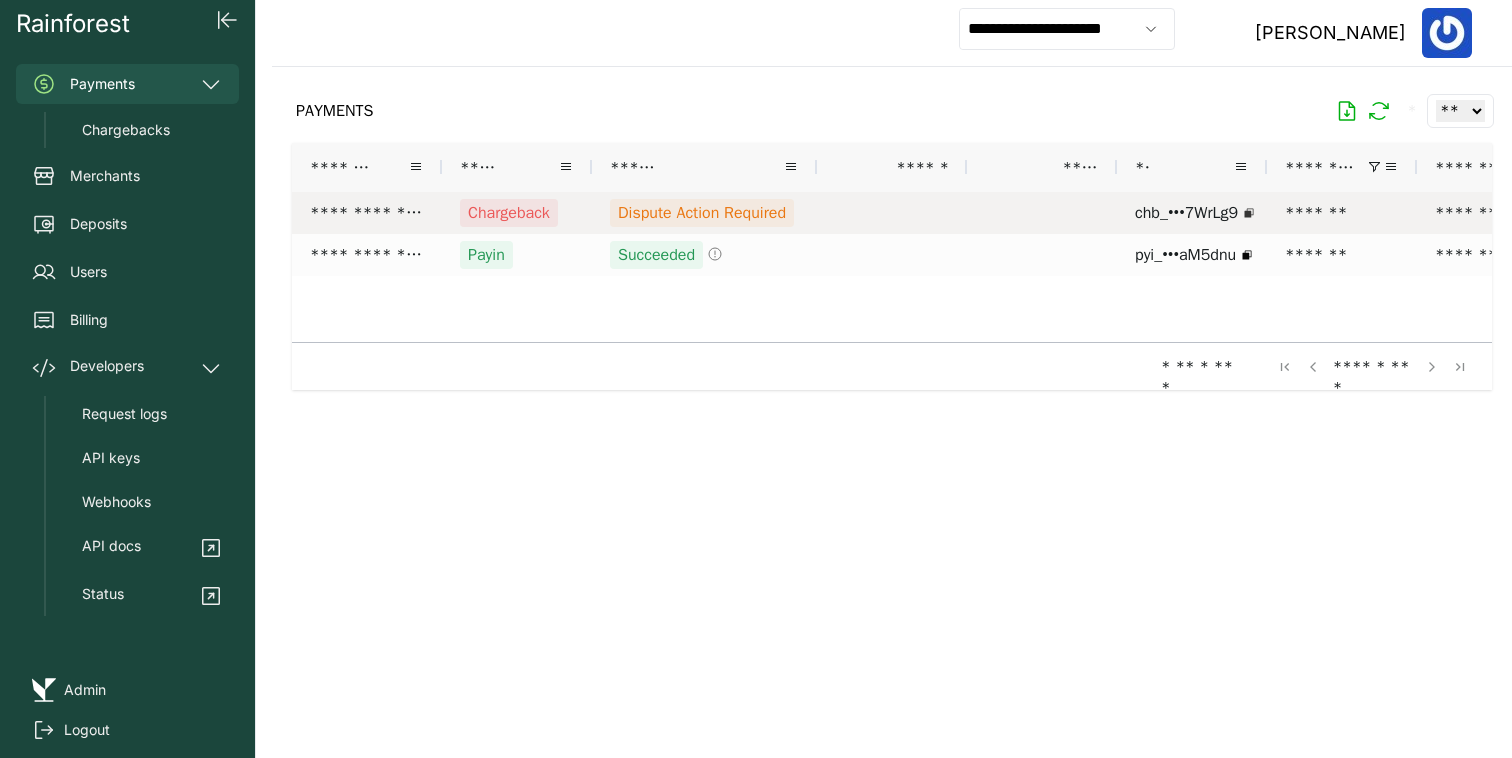 click 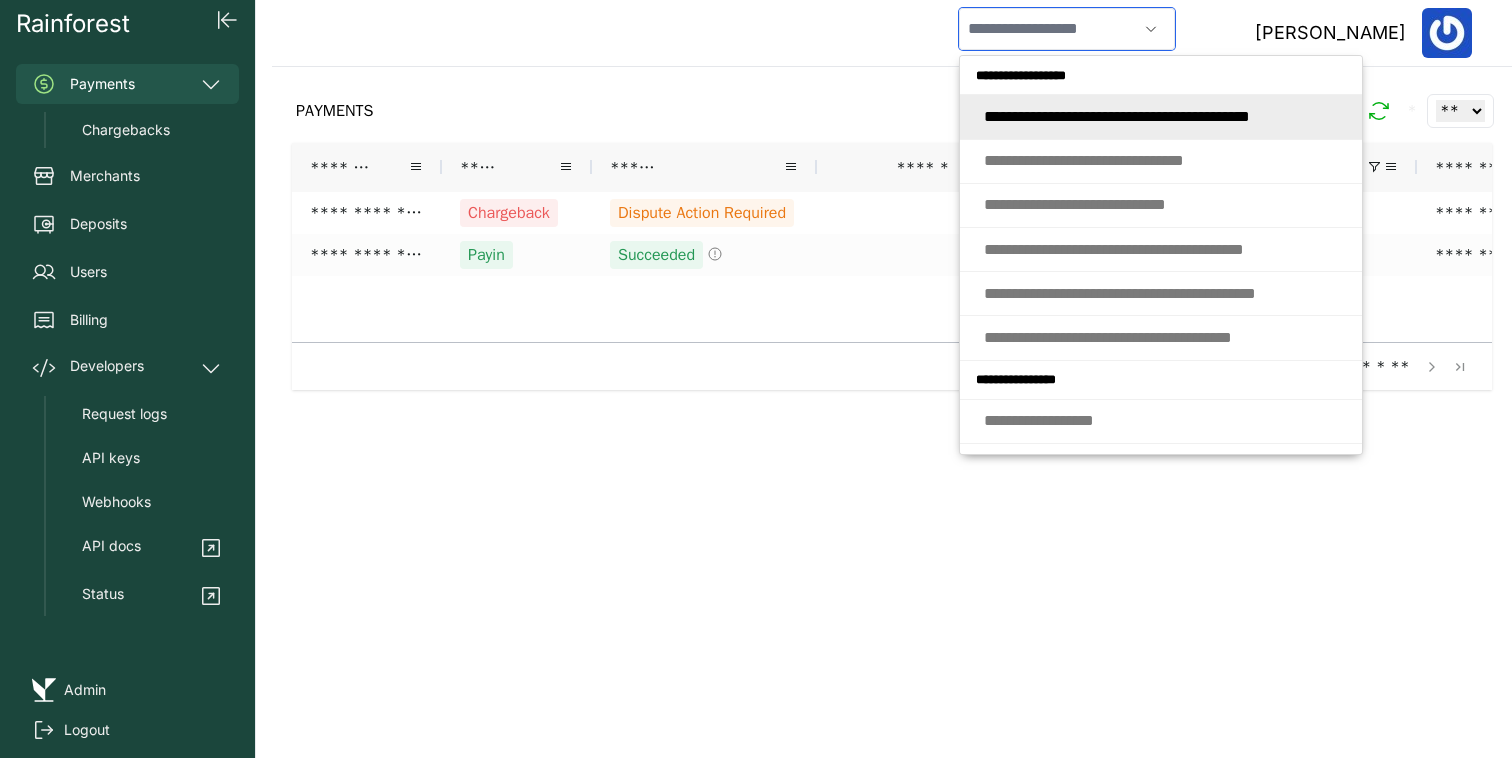 click at bounding box center [1048, 29] 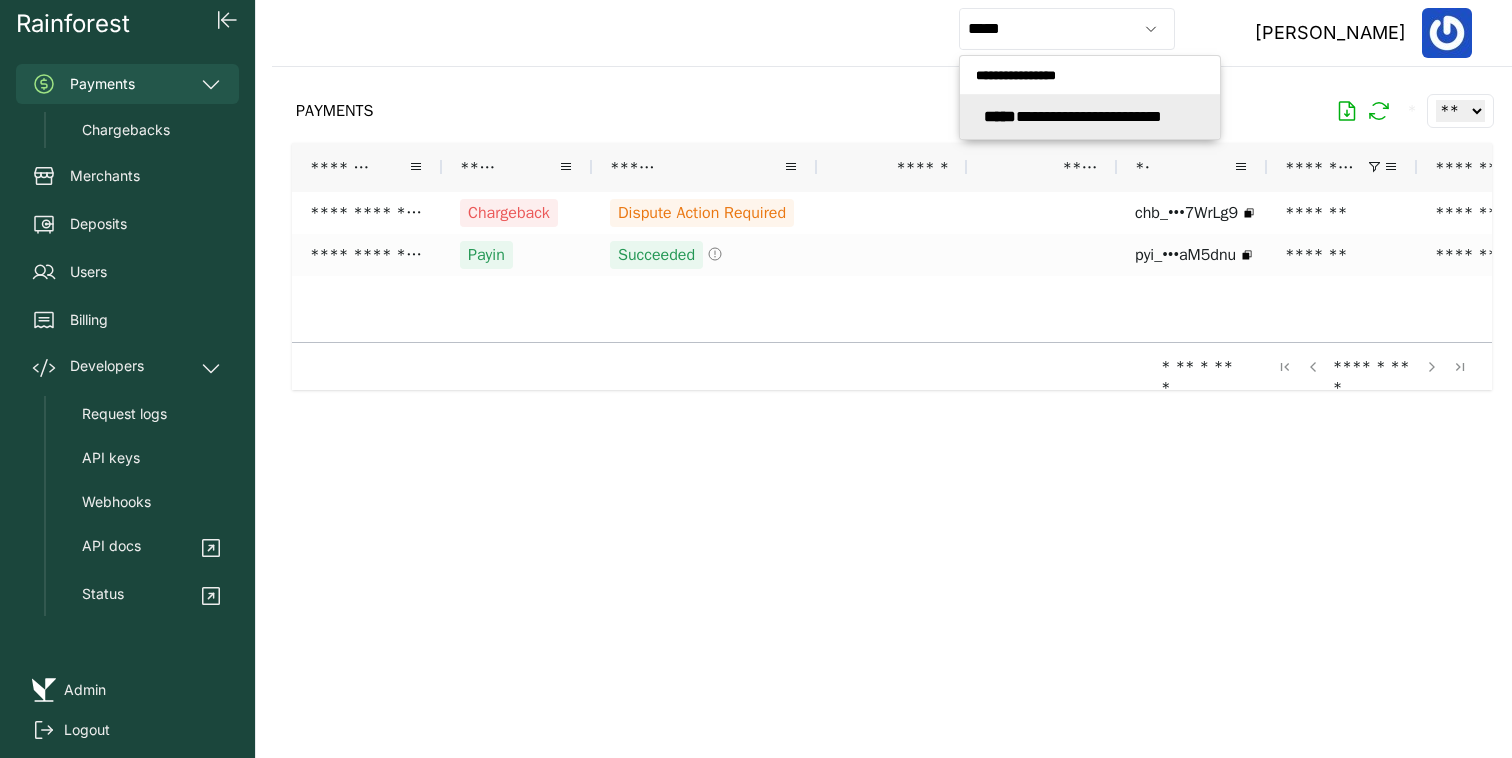 type on "**********" 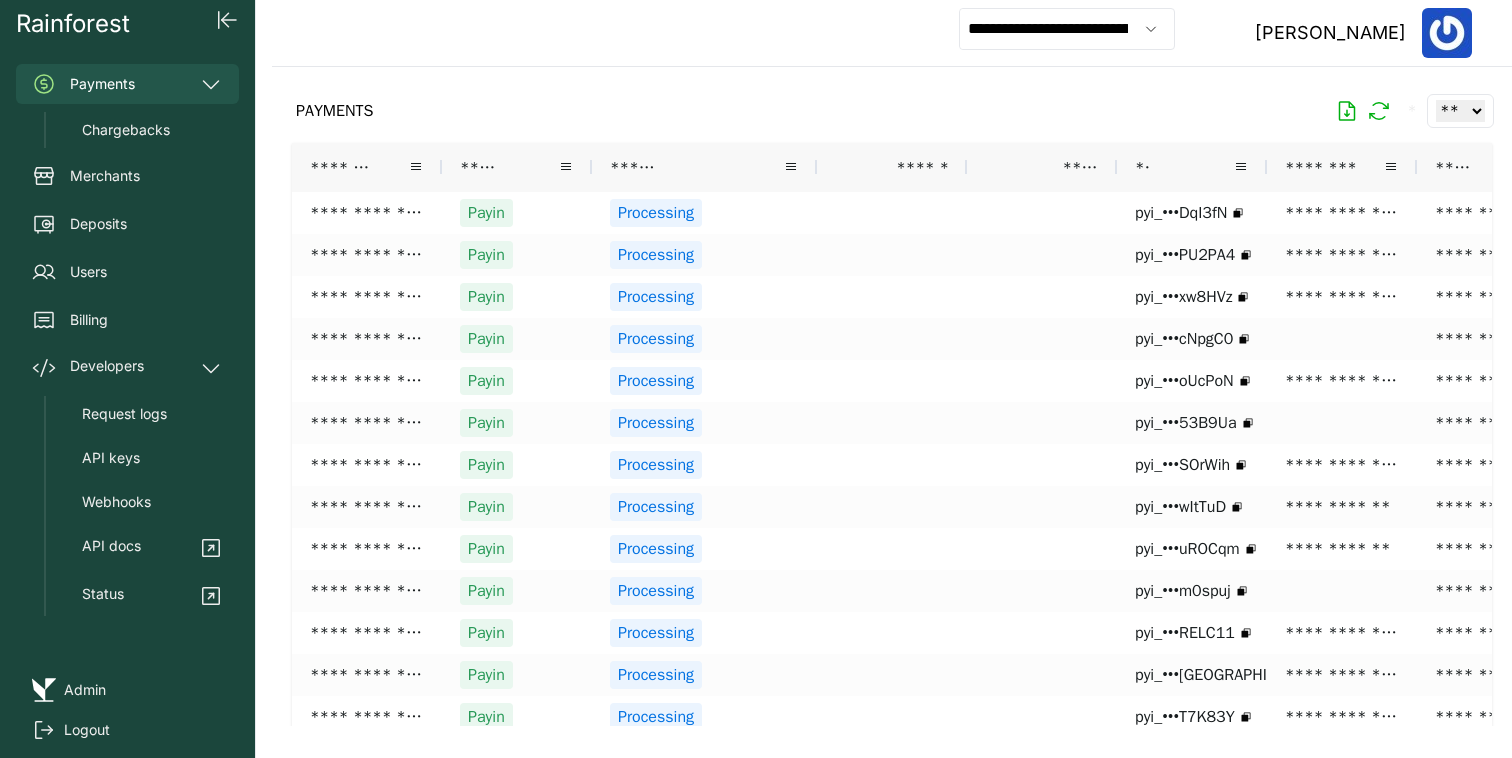 click on "Payments Chargebacks Merchants Deposits Users Billing Developers Request logs API keys Webhooks API docs Status" at bounding box center (127, 340) 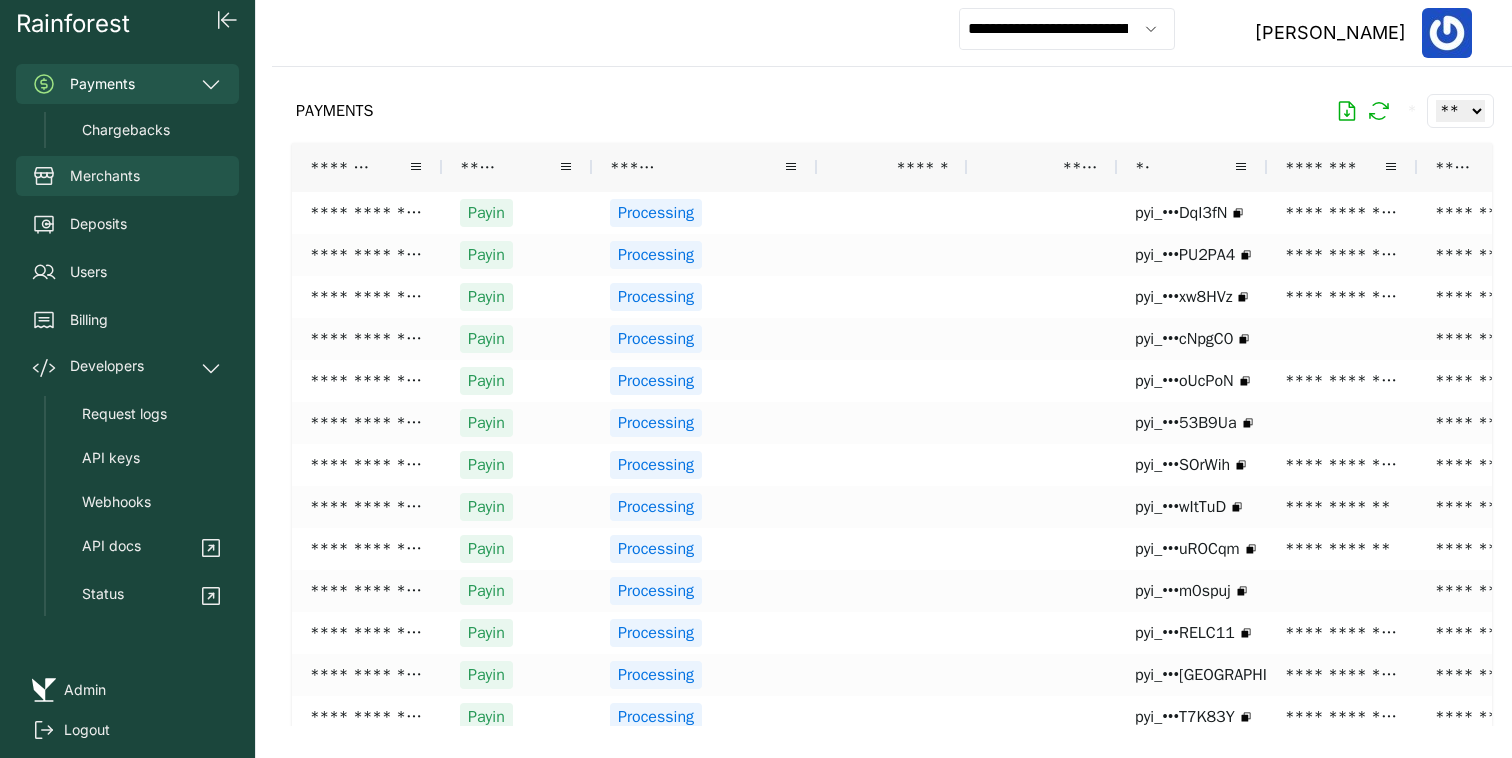 click on "Merchants" at bounding box center (127, 176) 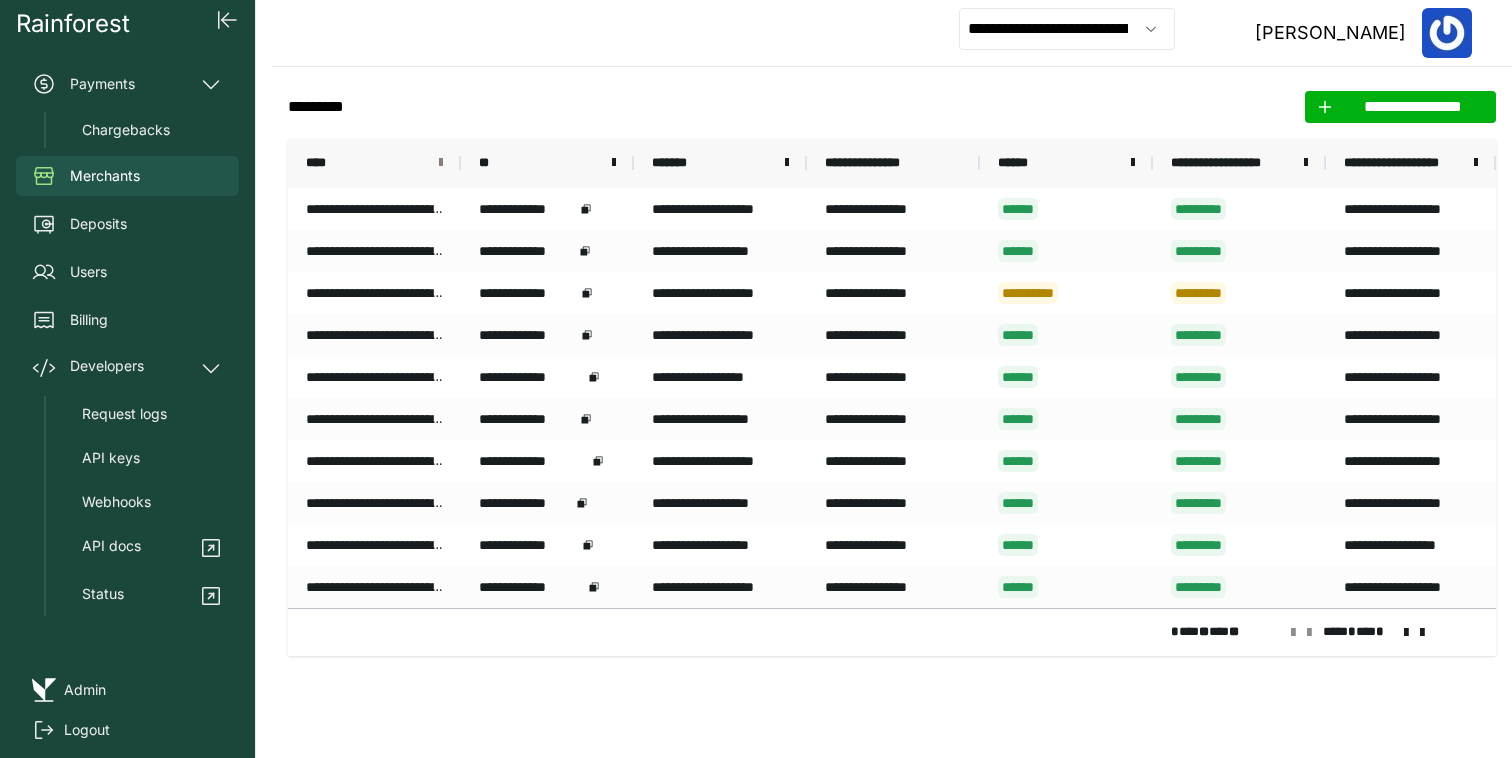 click at bounding box center [441, 163] 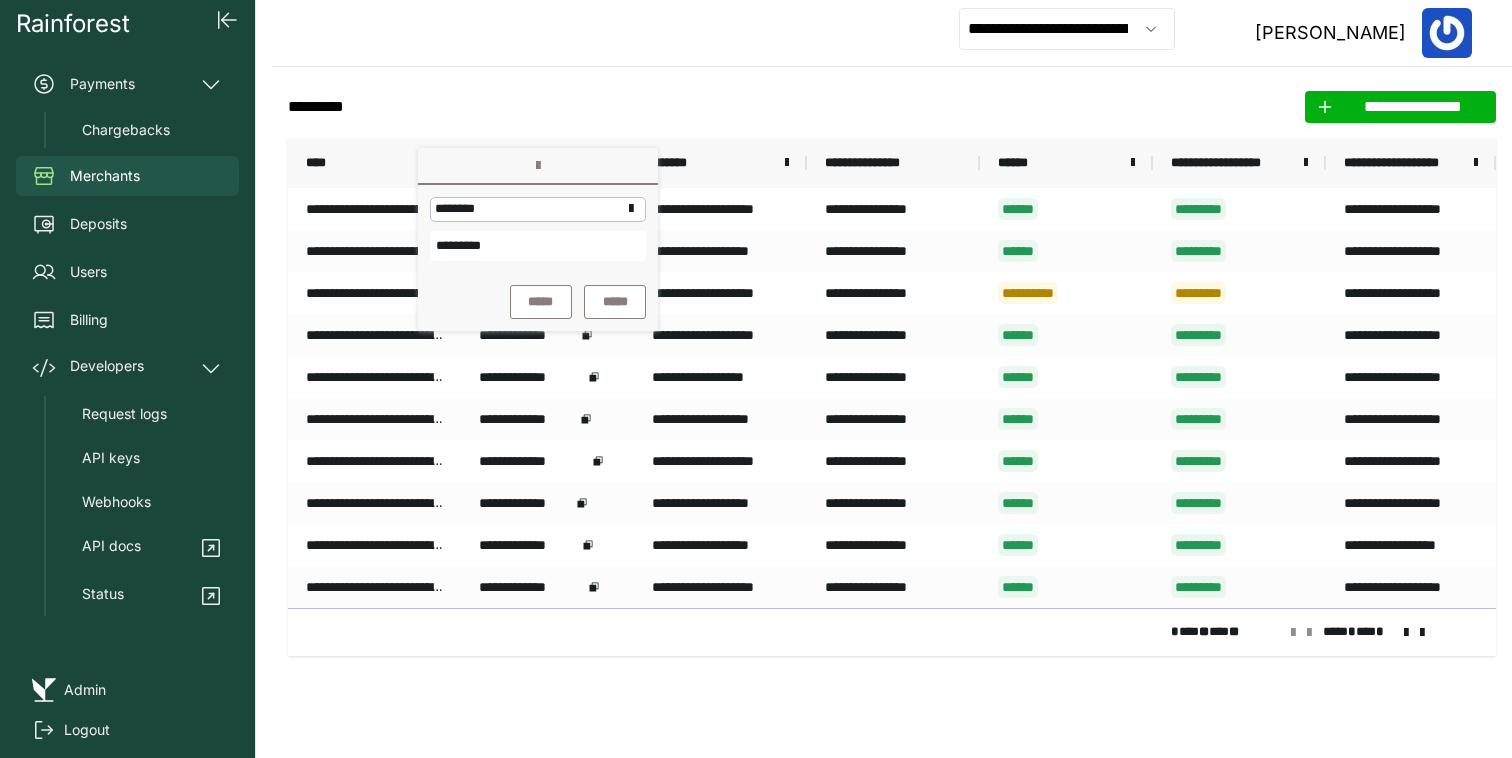 type on "*********" 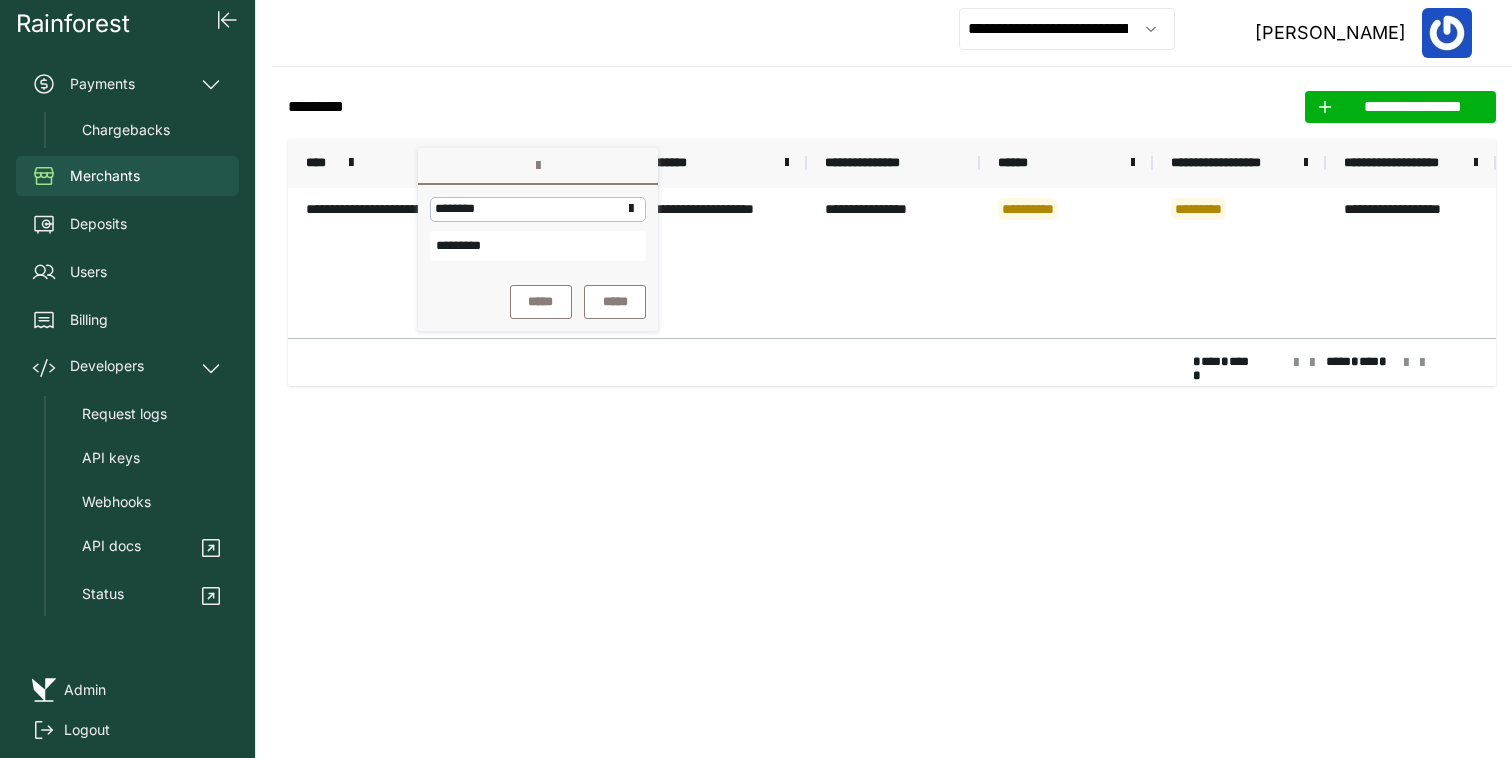 click on "**********" 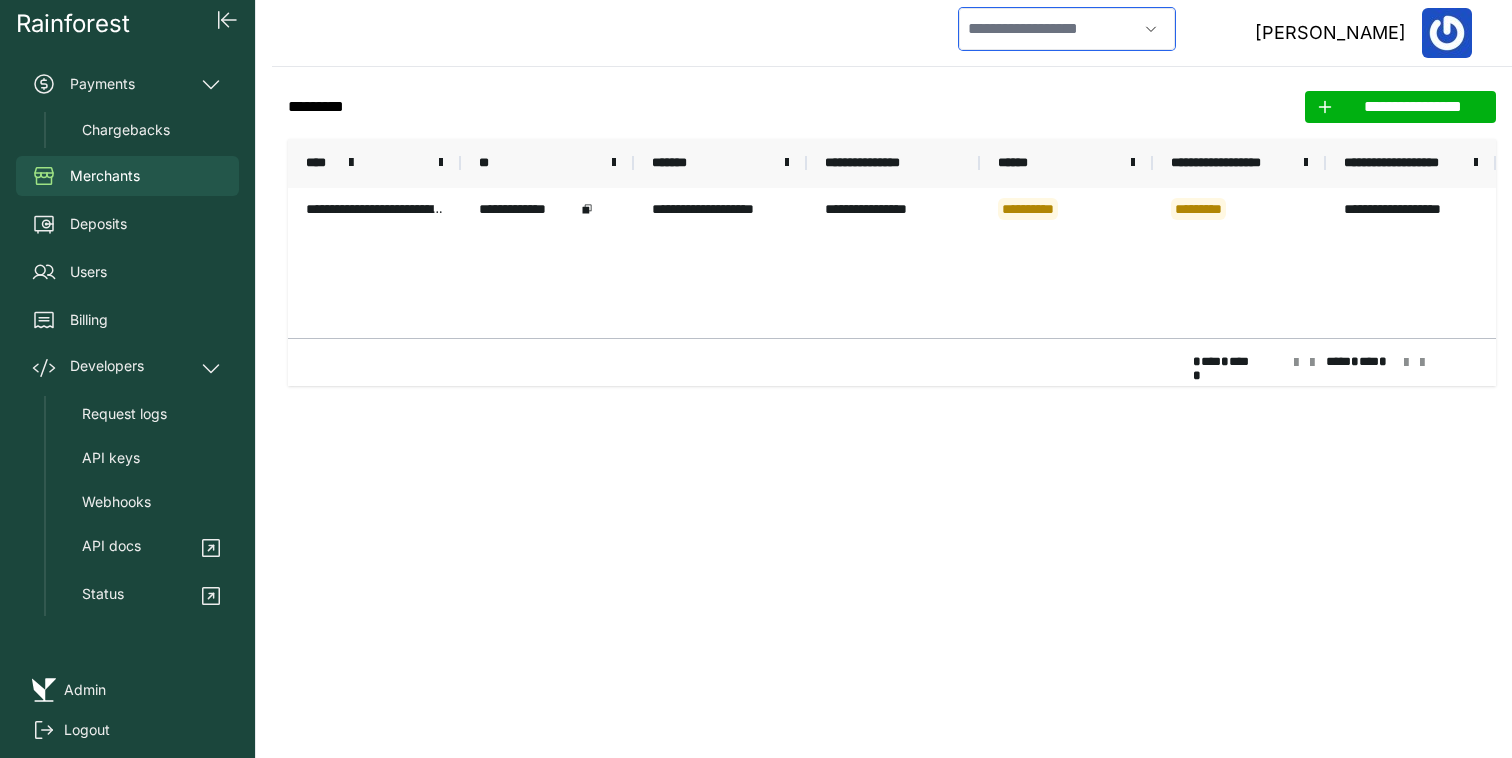 click at bounding box center [1048, 29] 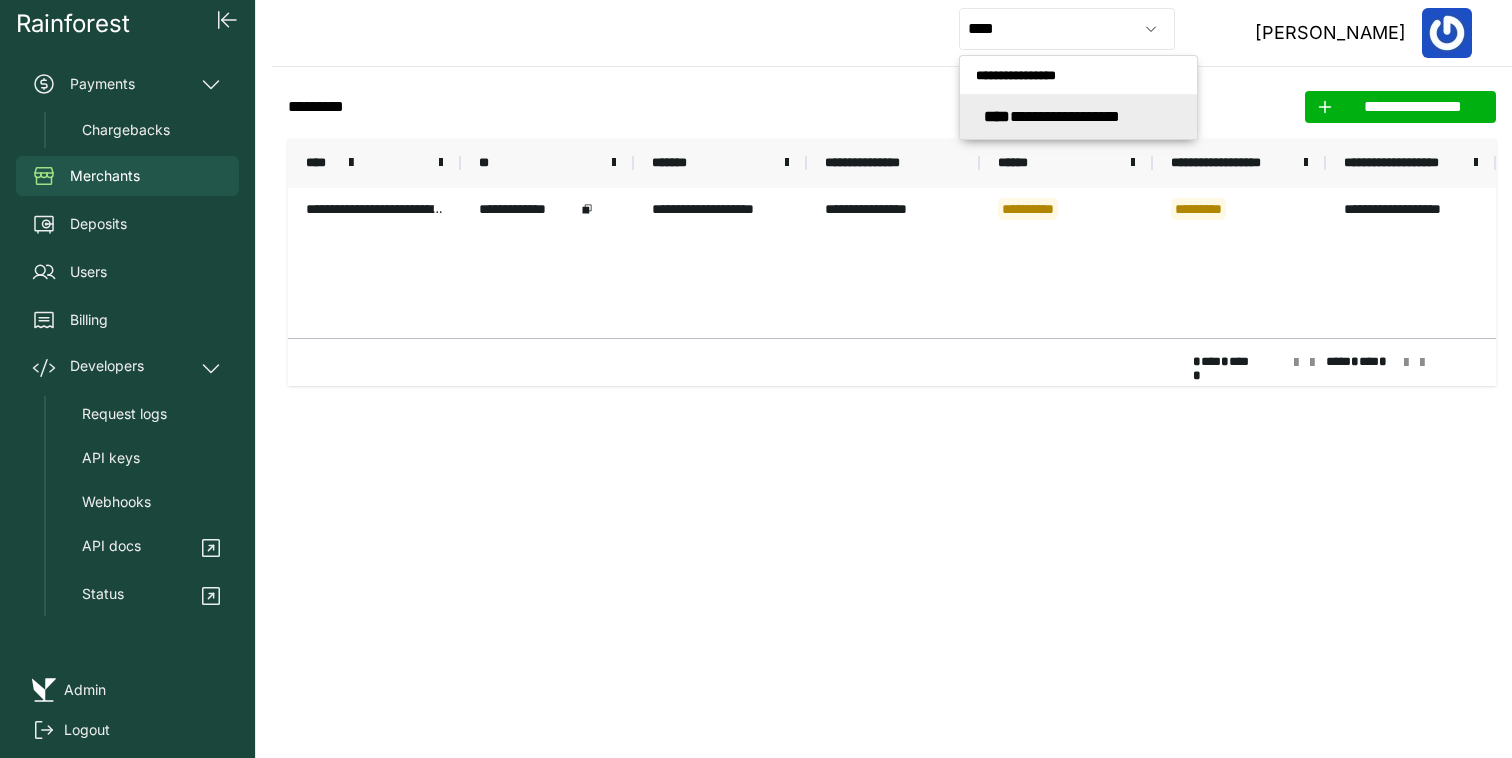type on "**********" 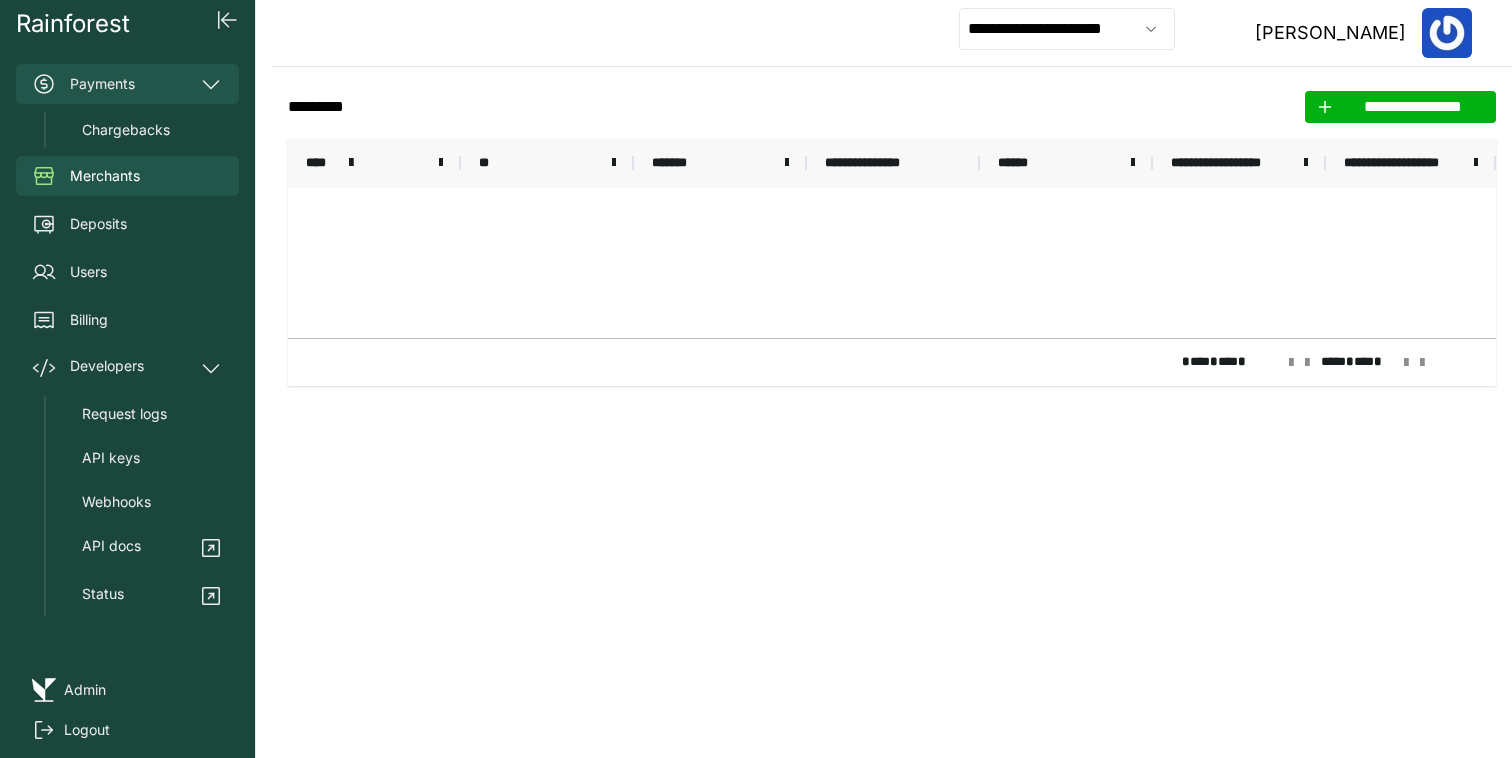 click on "Payments" at bounding box center [127, 84] 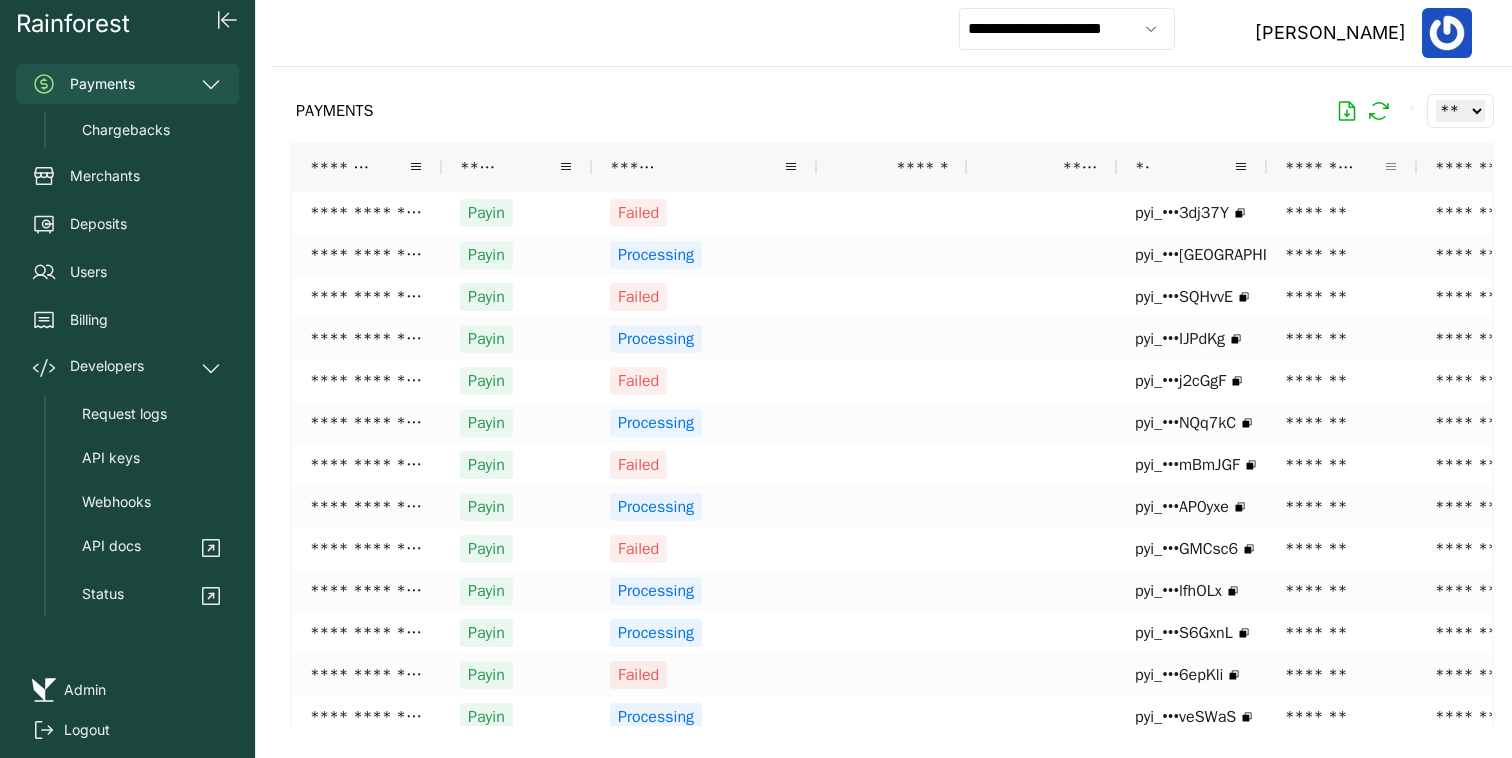 click at bounding box center (1391, 167) 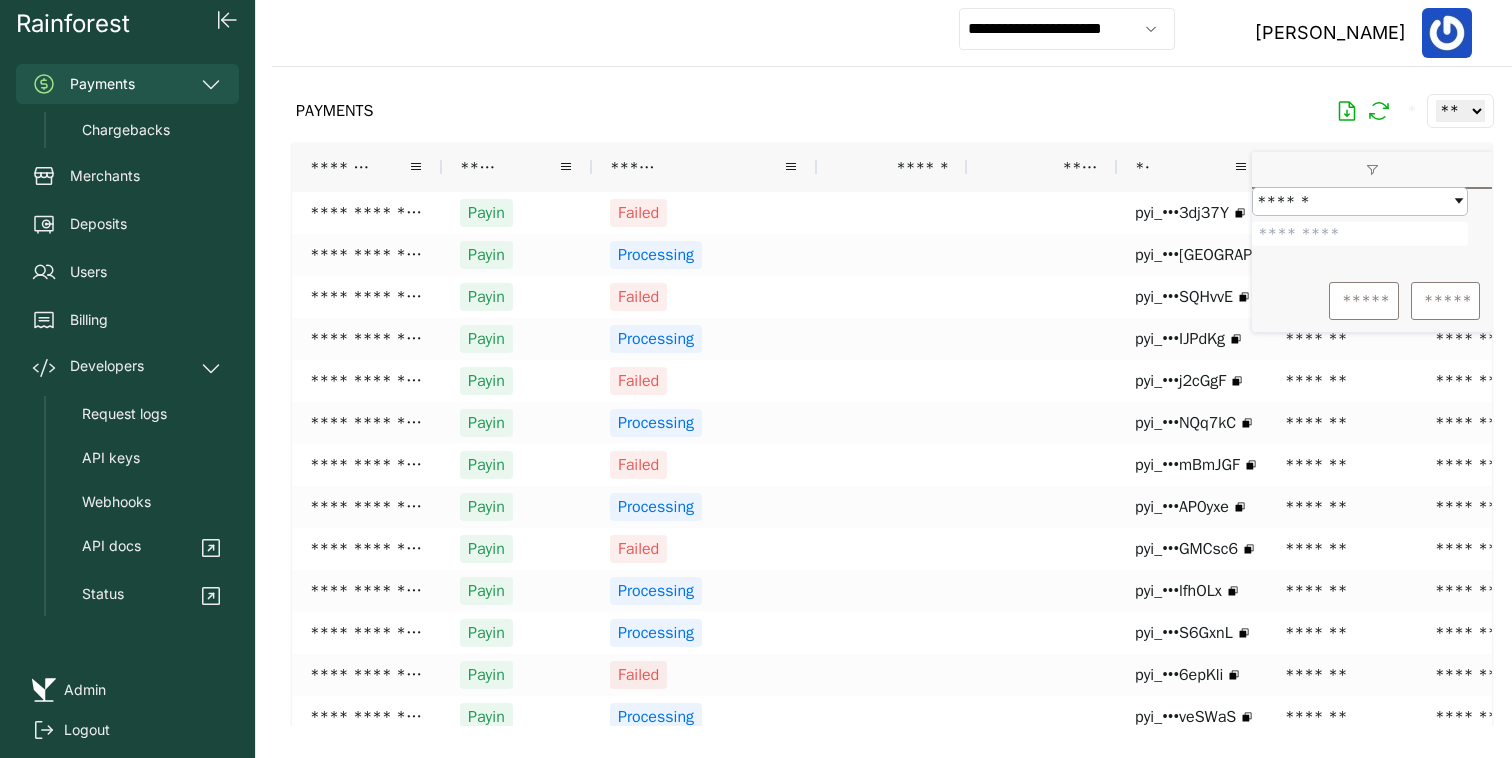 type on "*******" 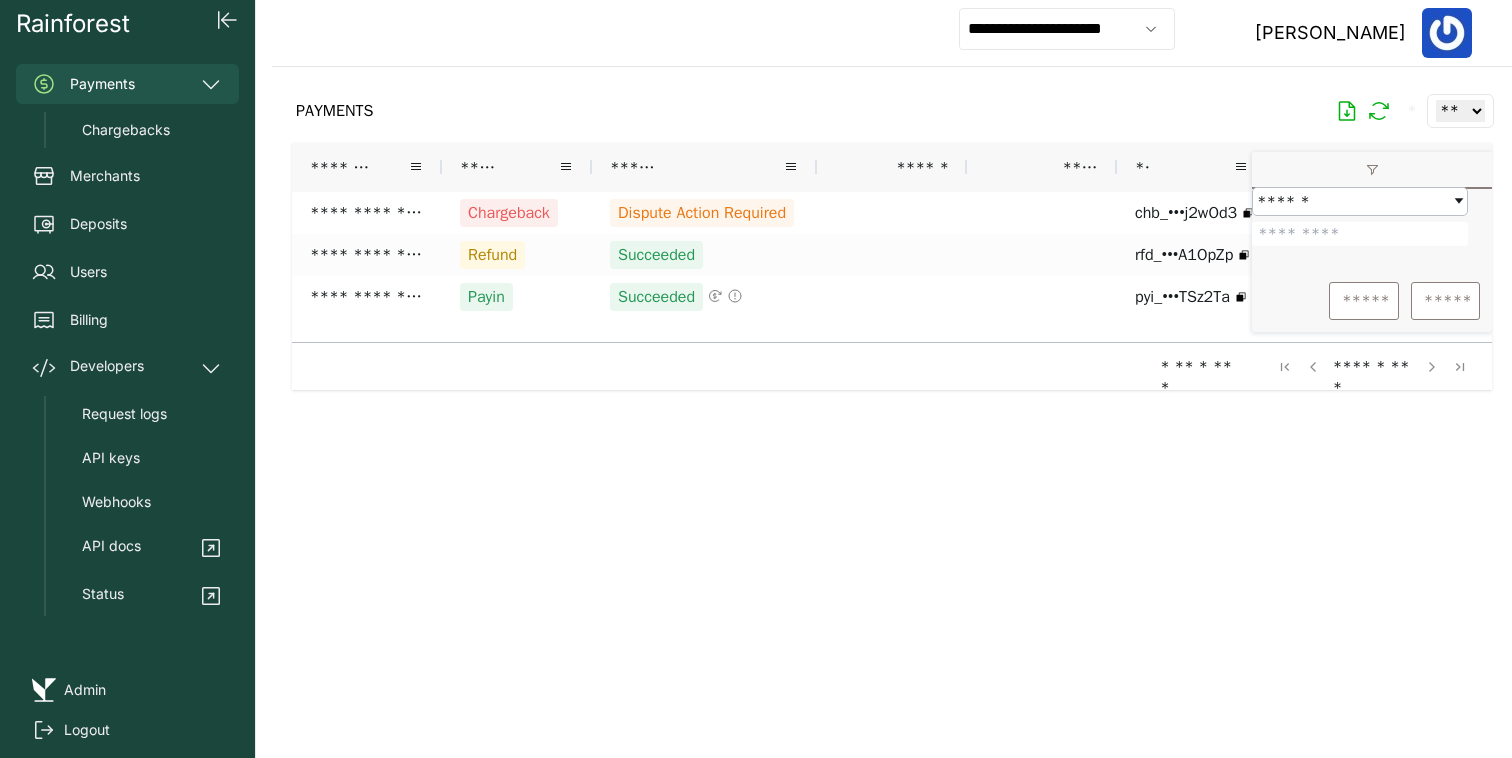 click at bounding box center [892, 396] 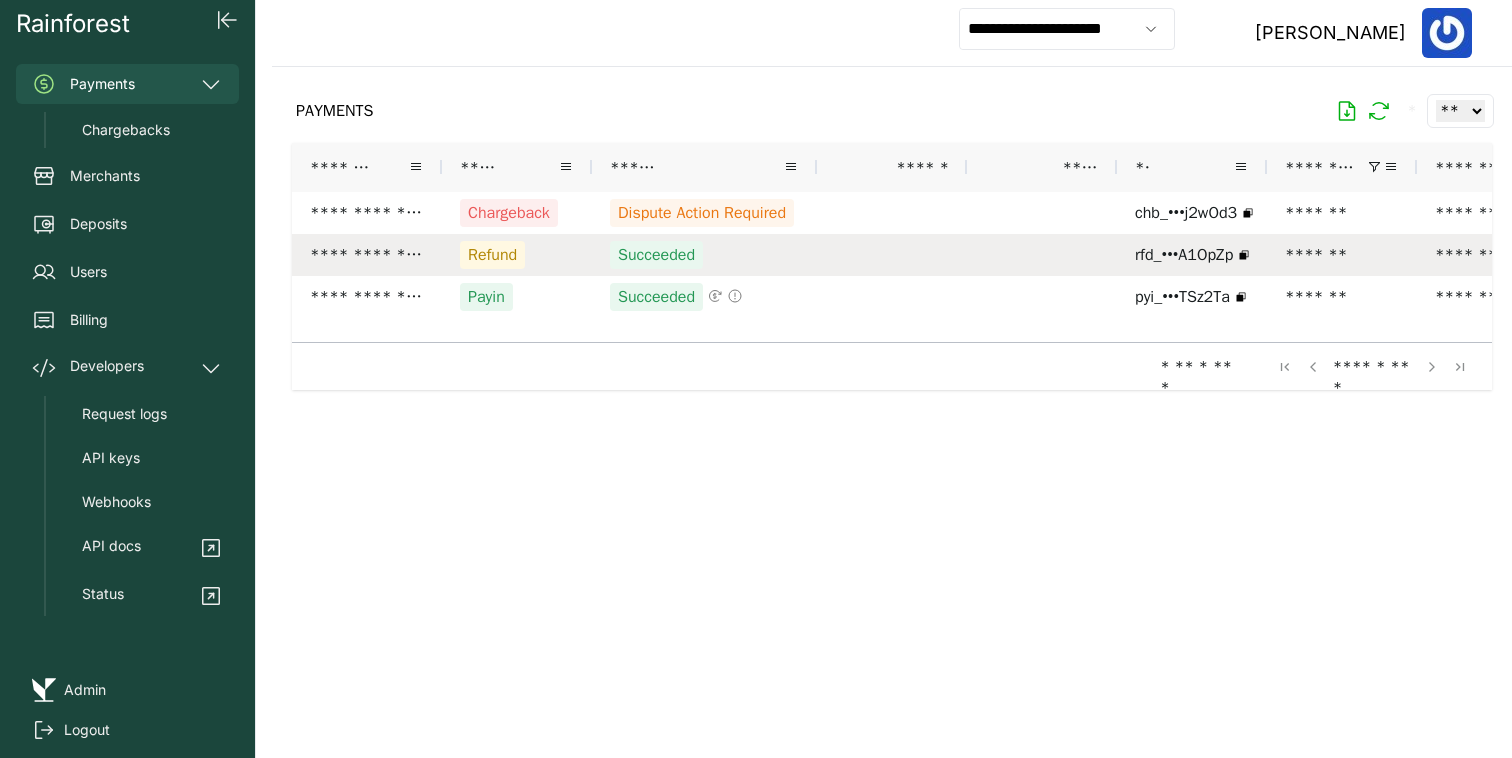 scroll, scrollTop: 0, scrollLeft: 64, axis: horizontal 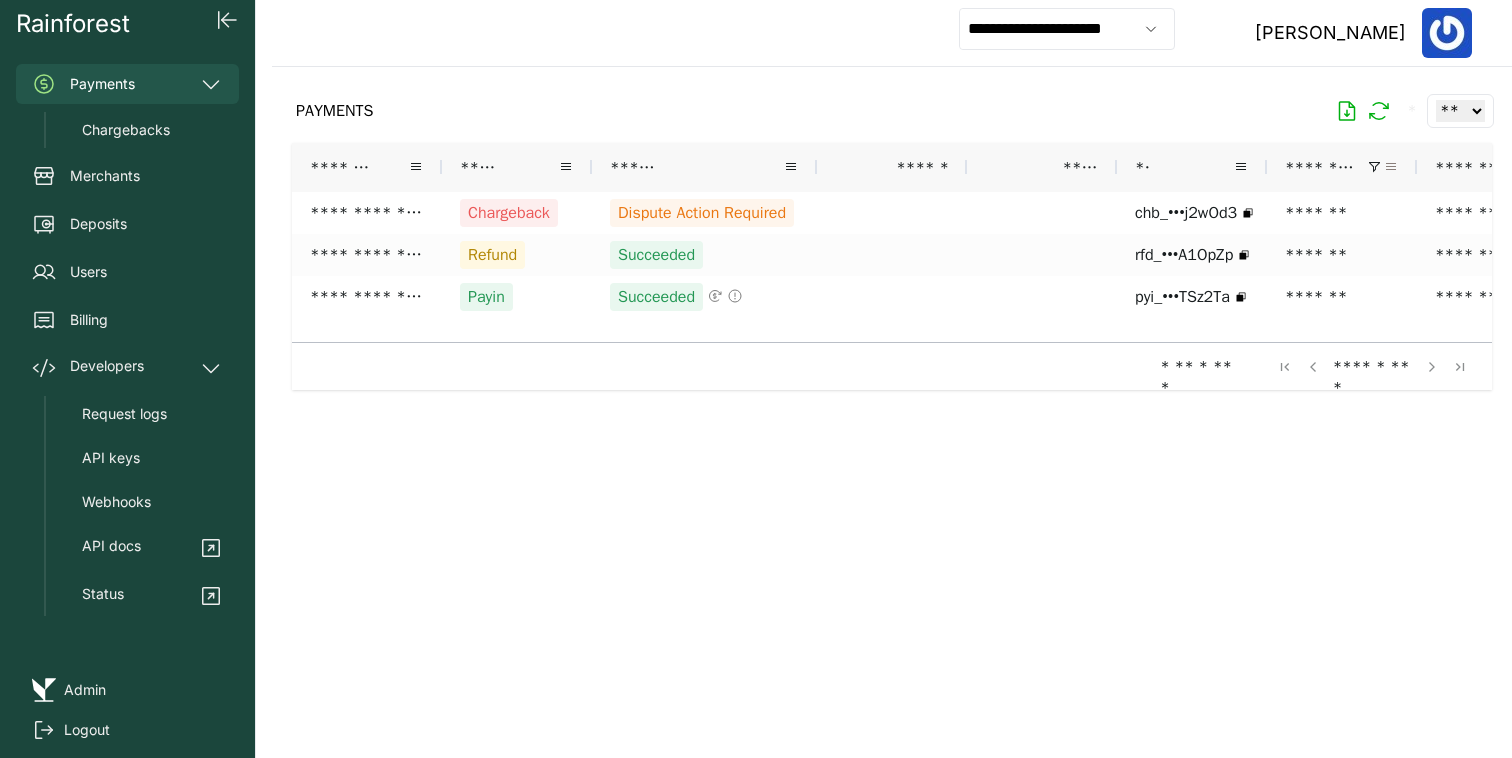 click at bounding box center (1391, 167) 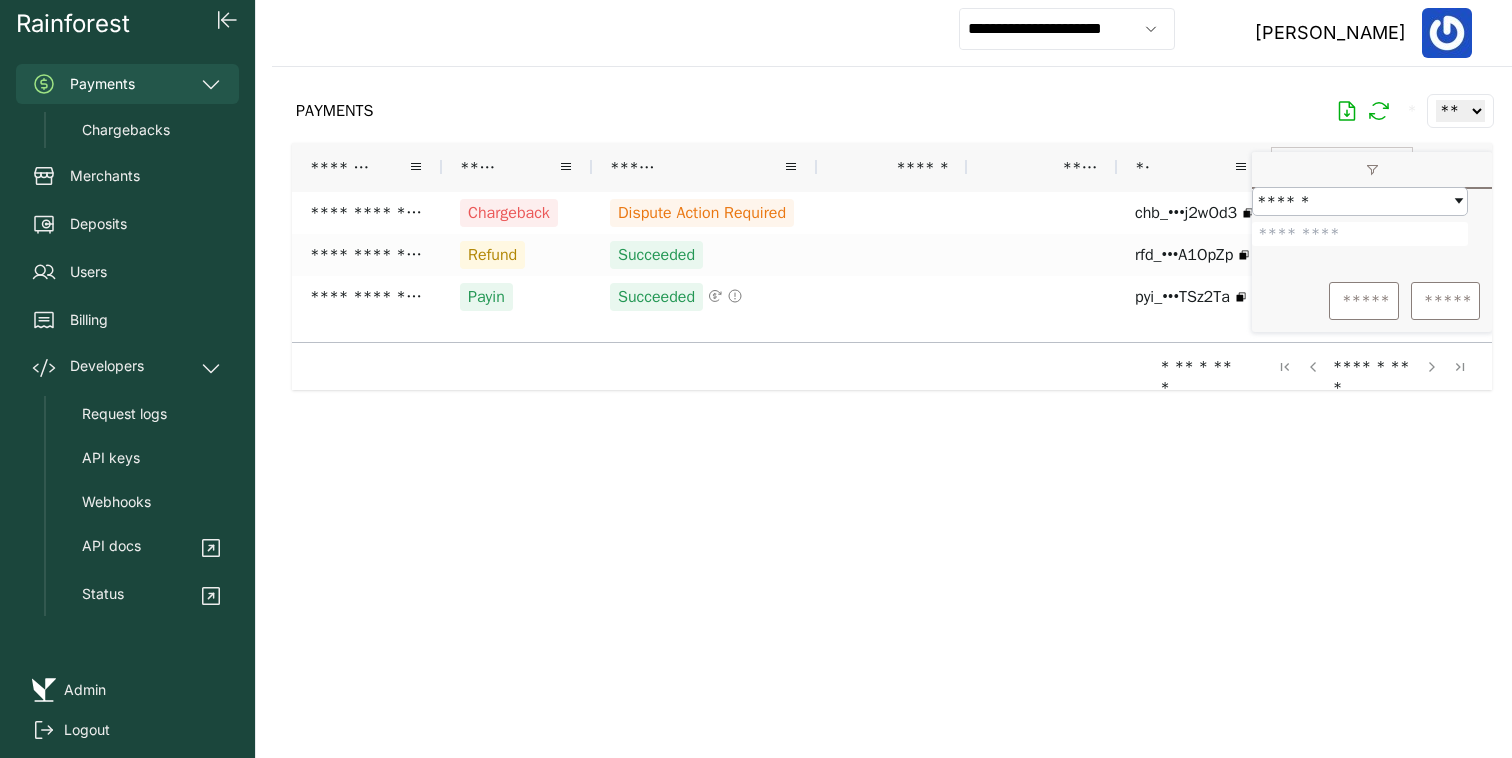 type on "*" 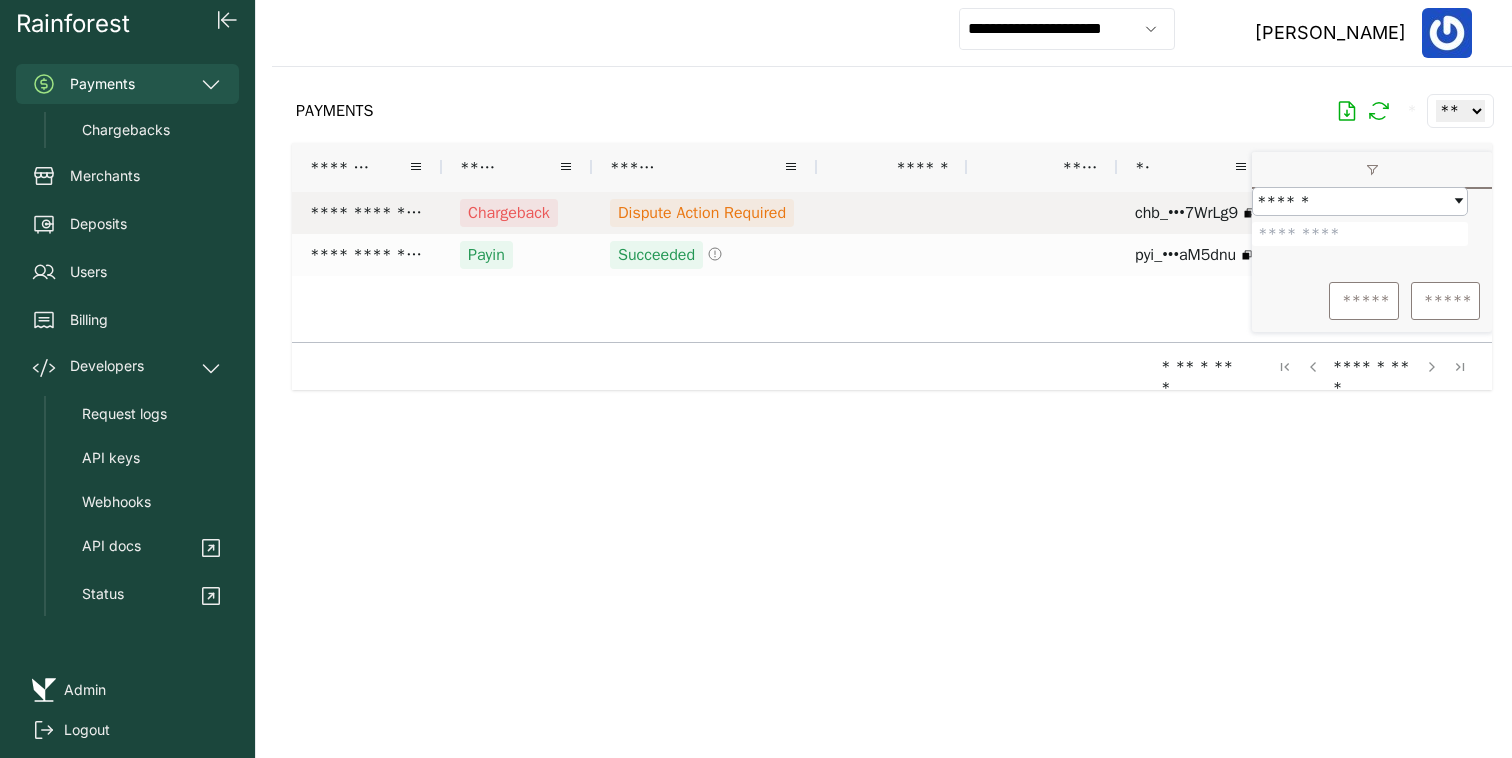 click on "Dispute Action Required" at bounding box center [704, 213] 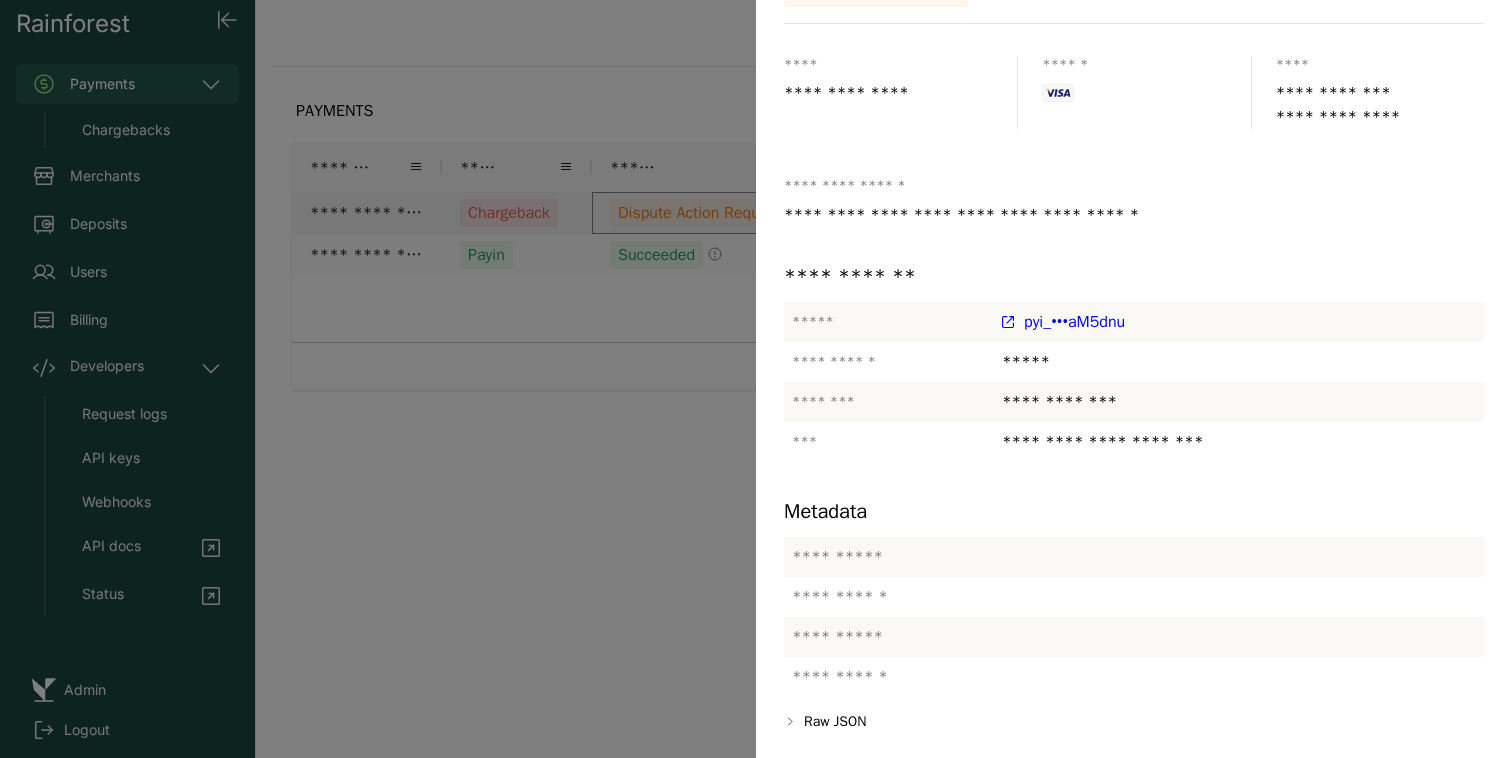 scroll, scrollTop: 0, scrollLeft: 0, axis: both 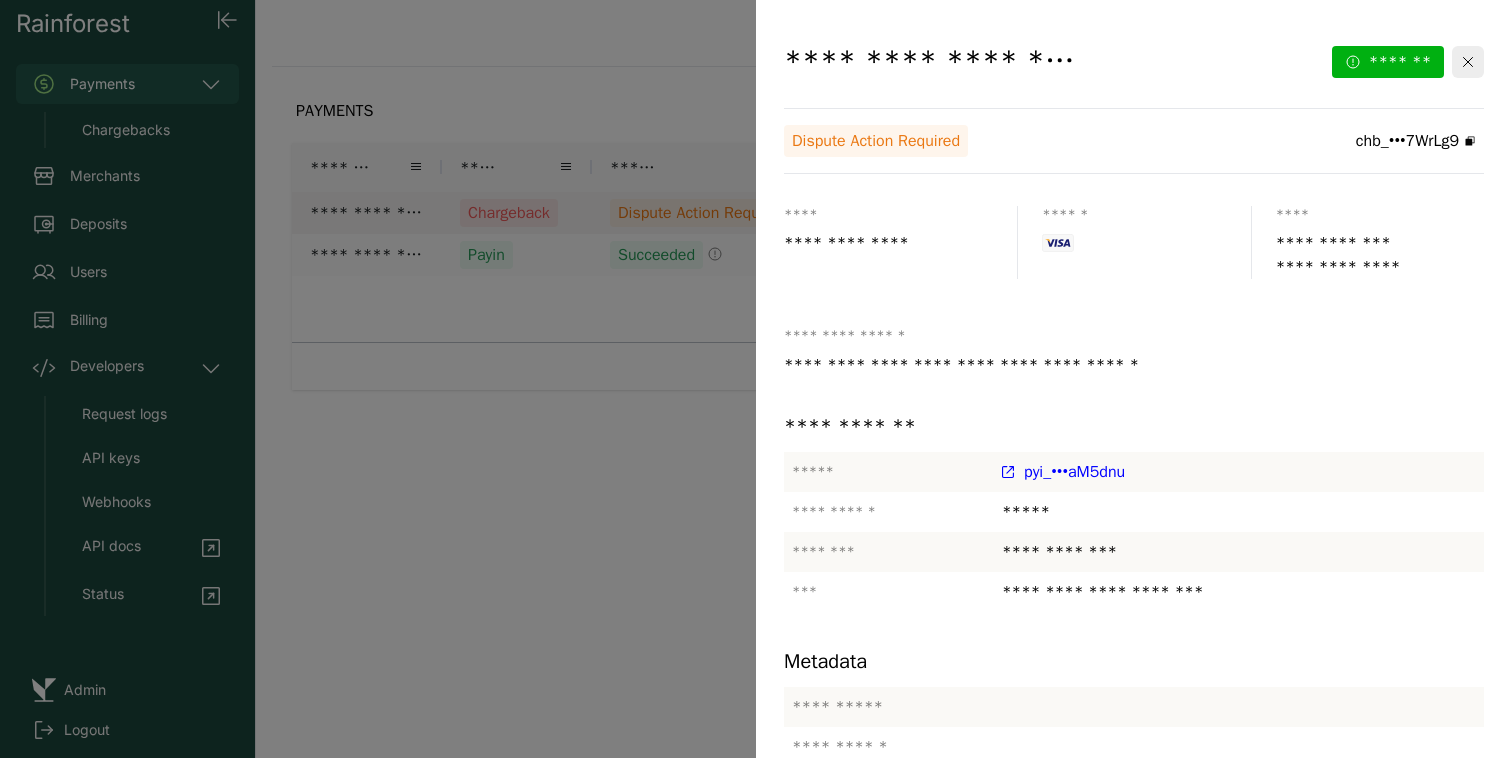 click at bounding box center (756, 379) 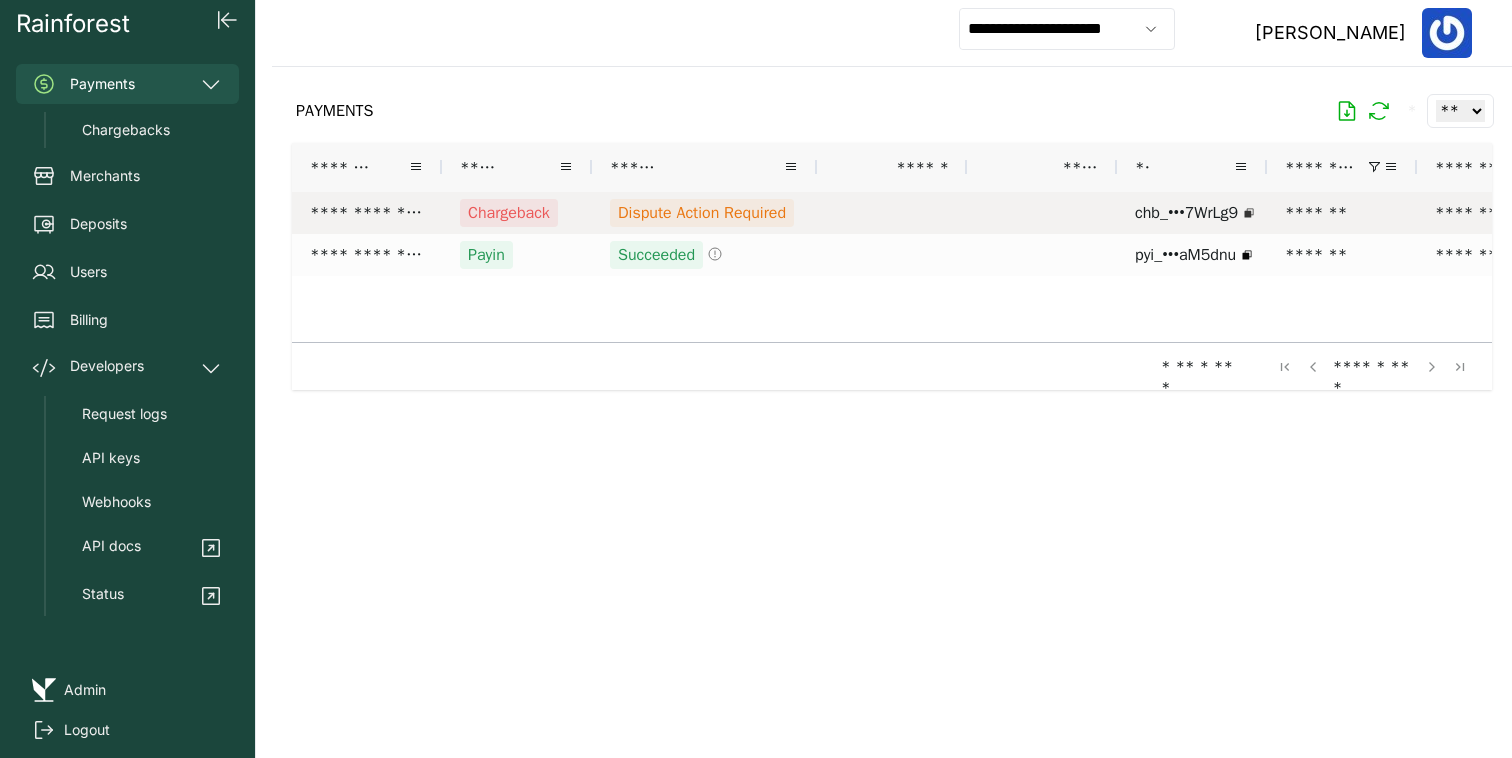 click 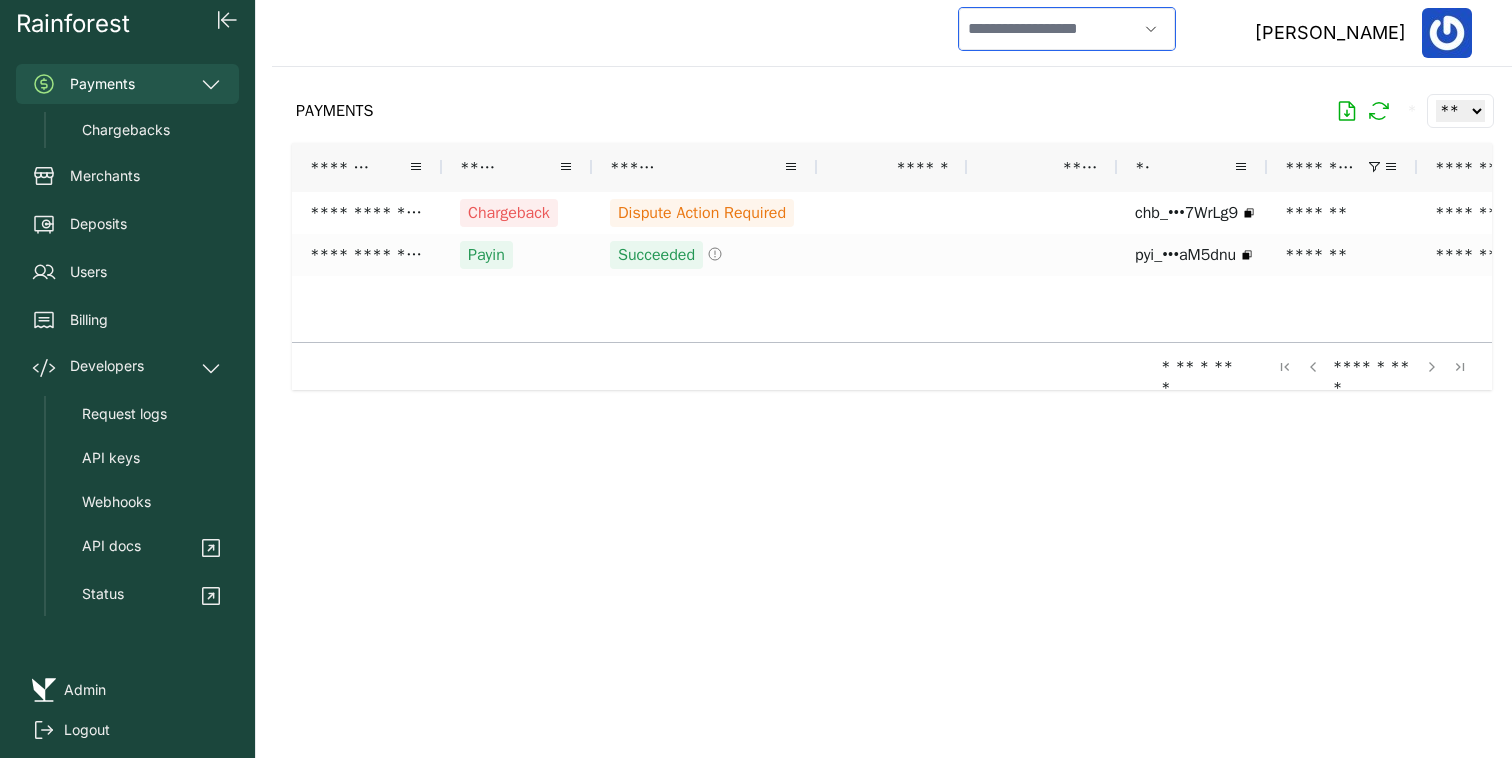 click at bounding box center (1048, 29) 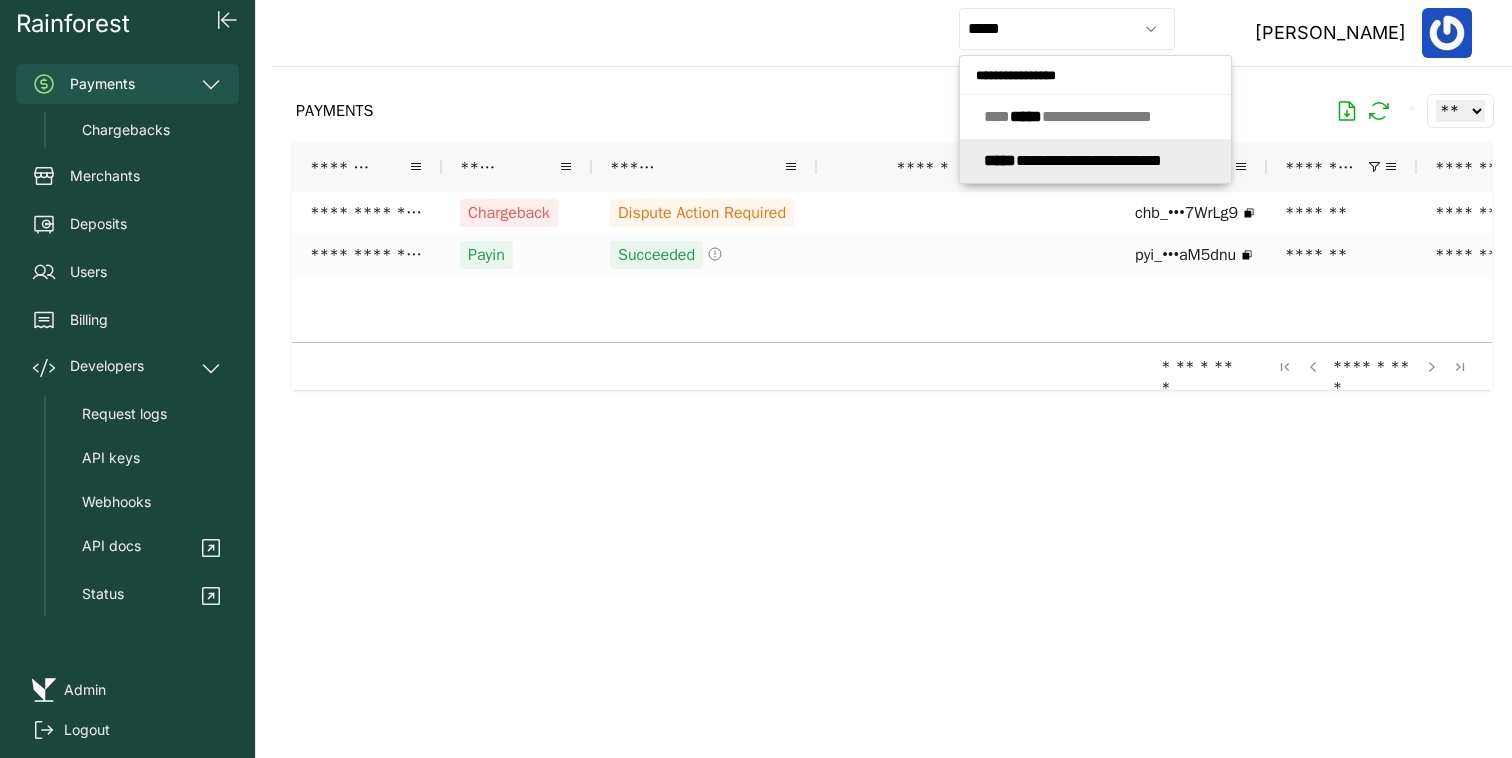 type on "**********" 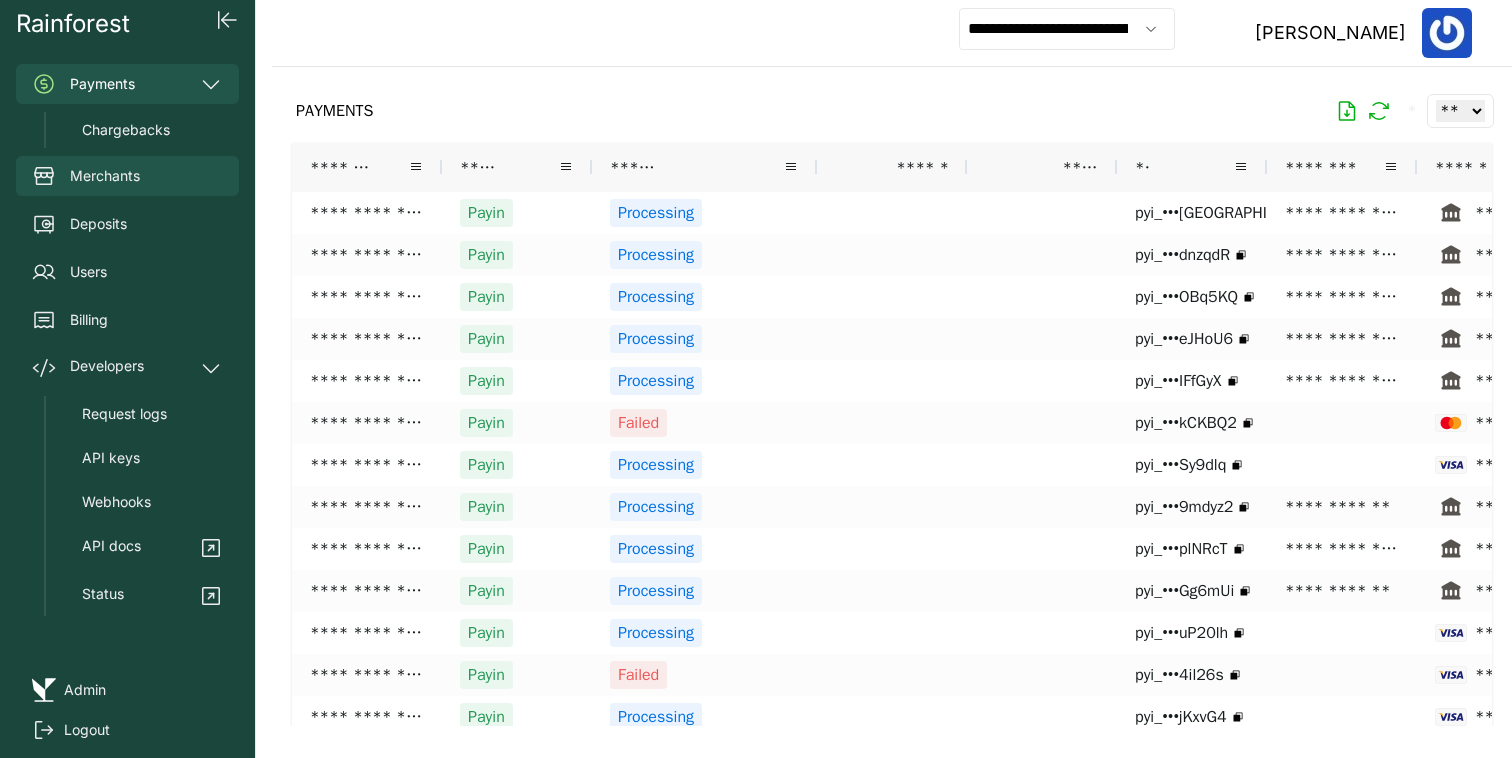 click on "Merchants" at bounding box center (127, 176) 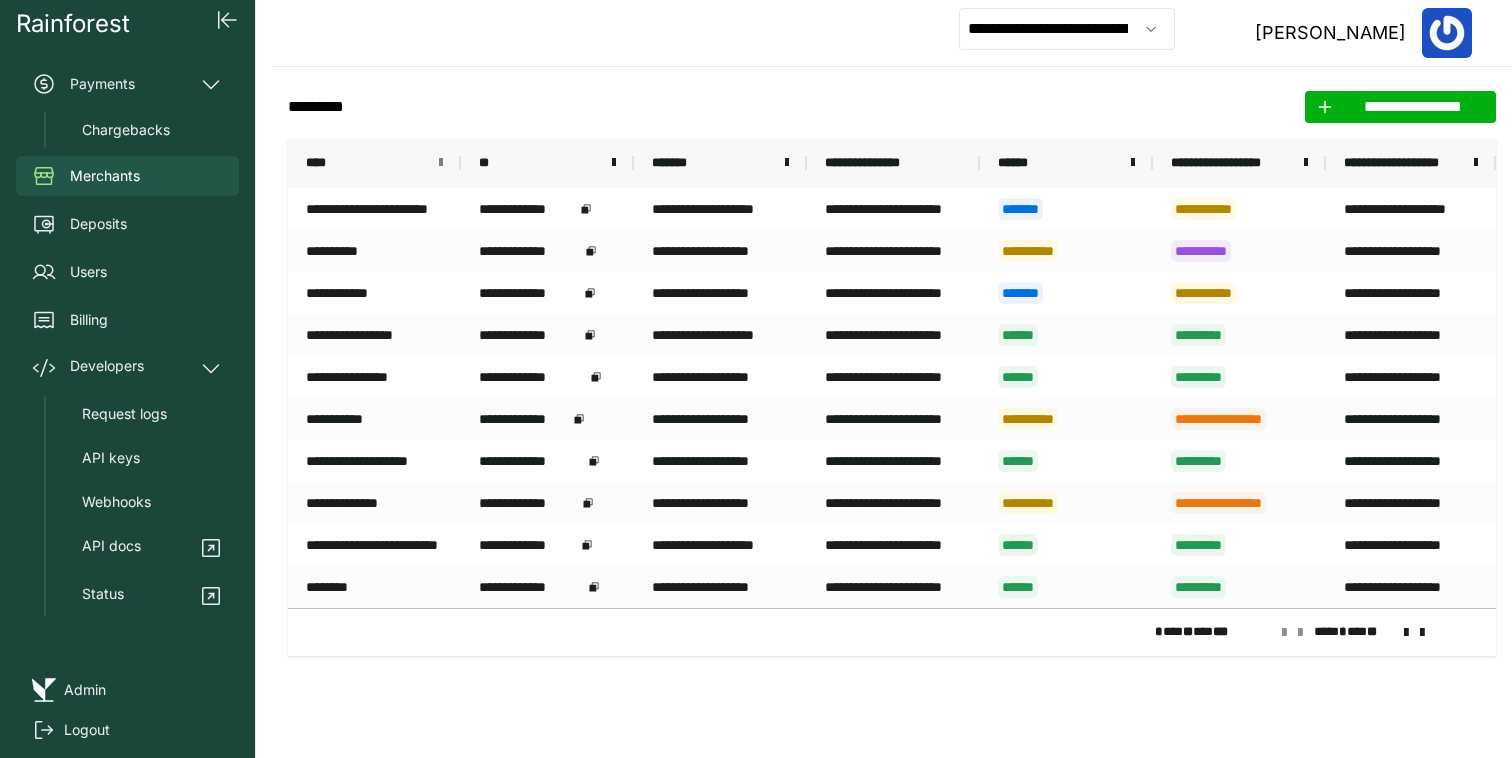 click at bounding box center [441, 163] 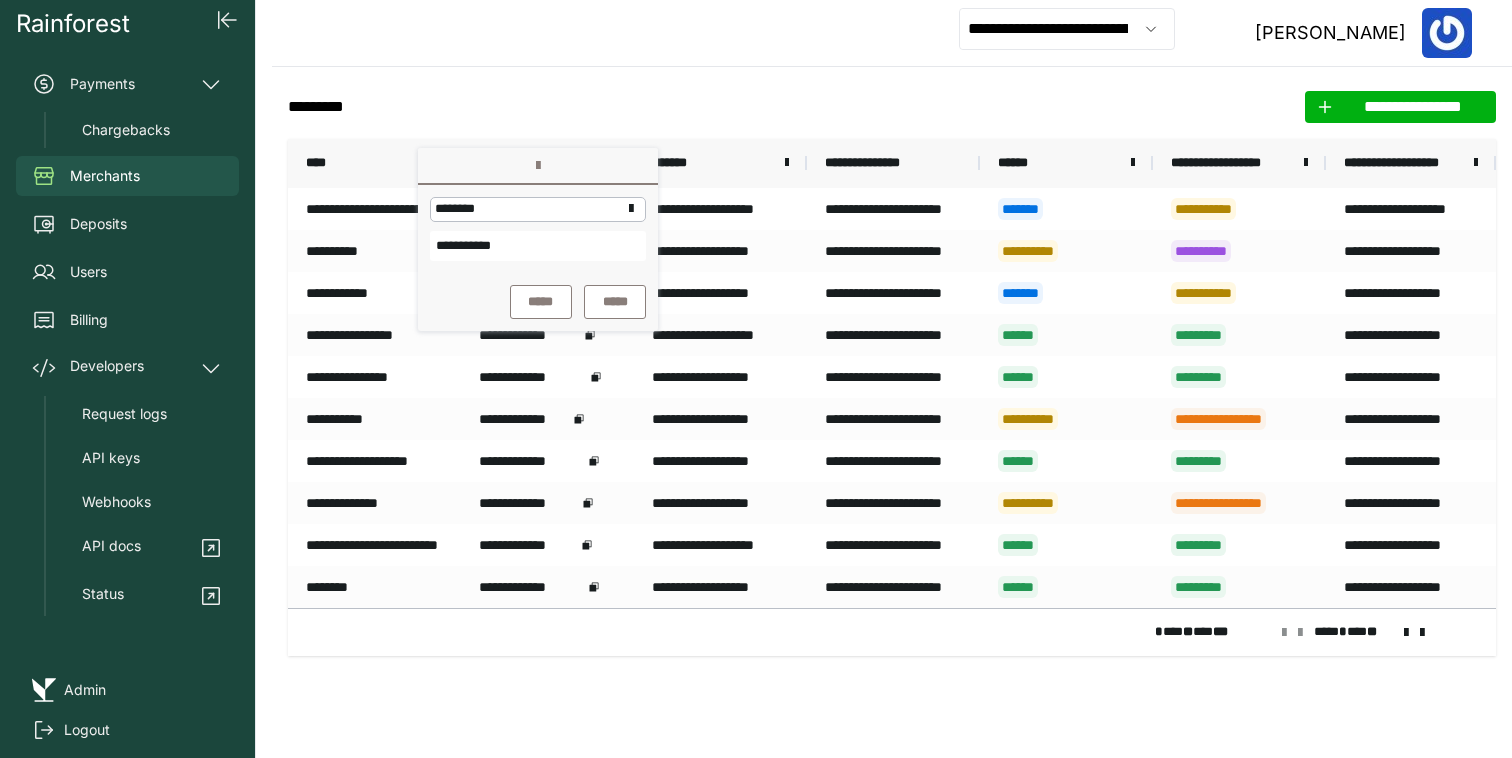 type on "**********" 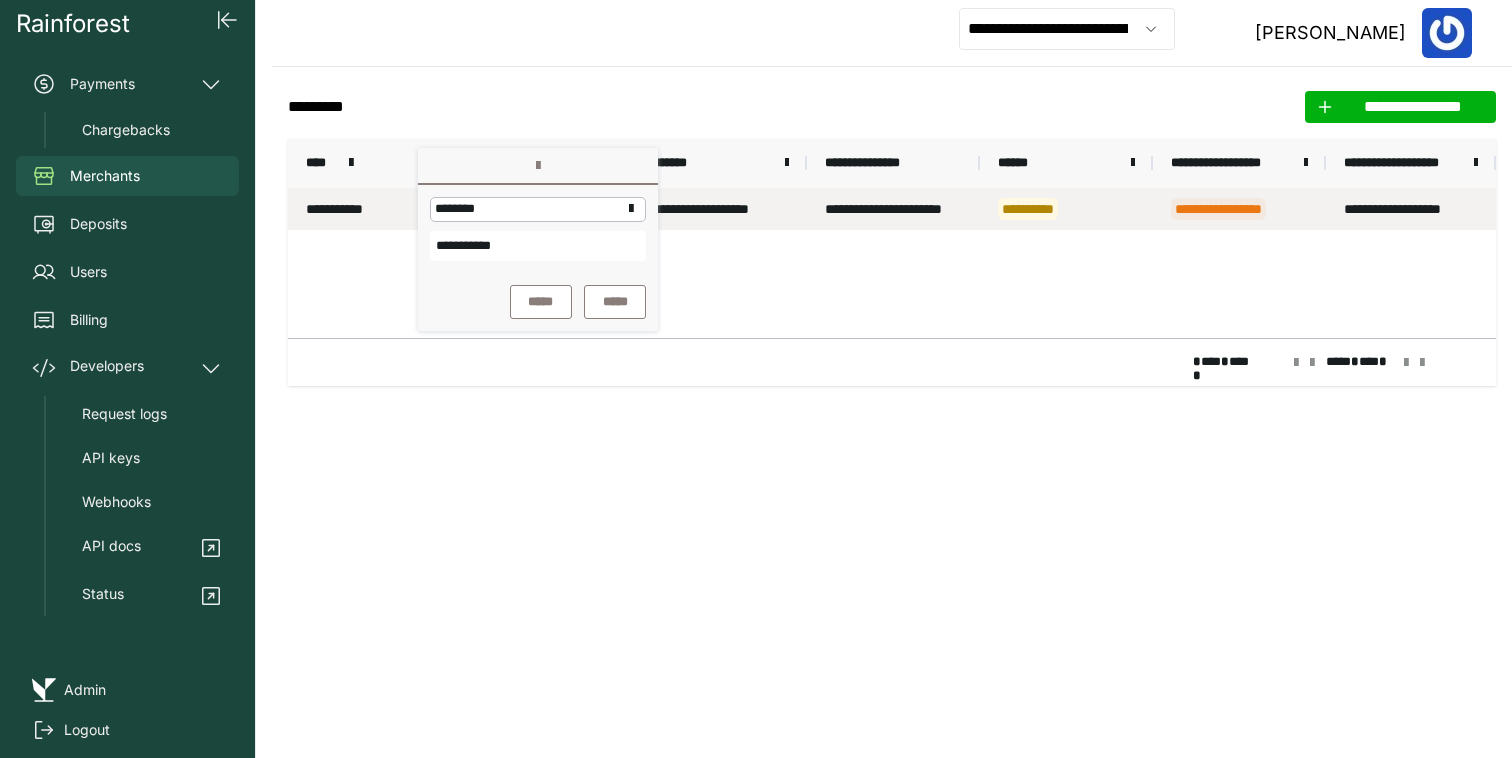 click on "**********" at bounding box center (374, 209) 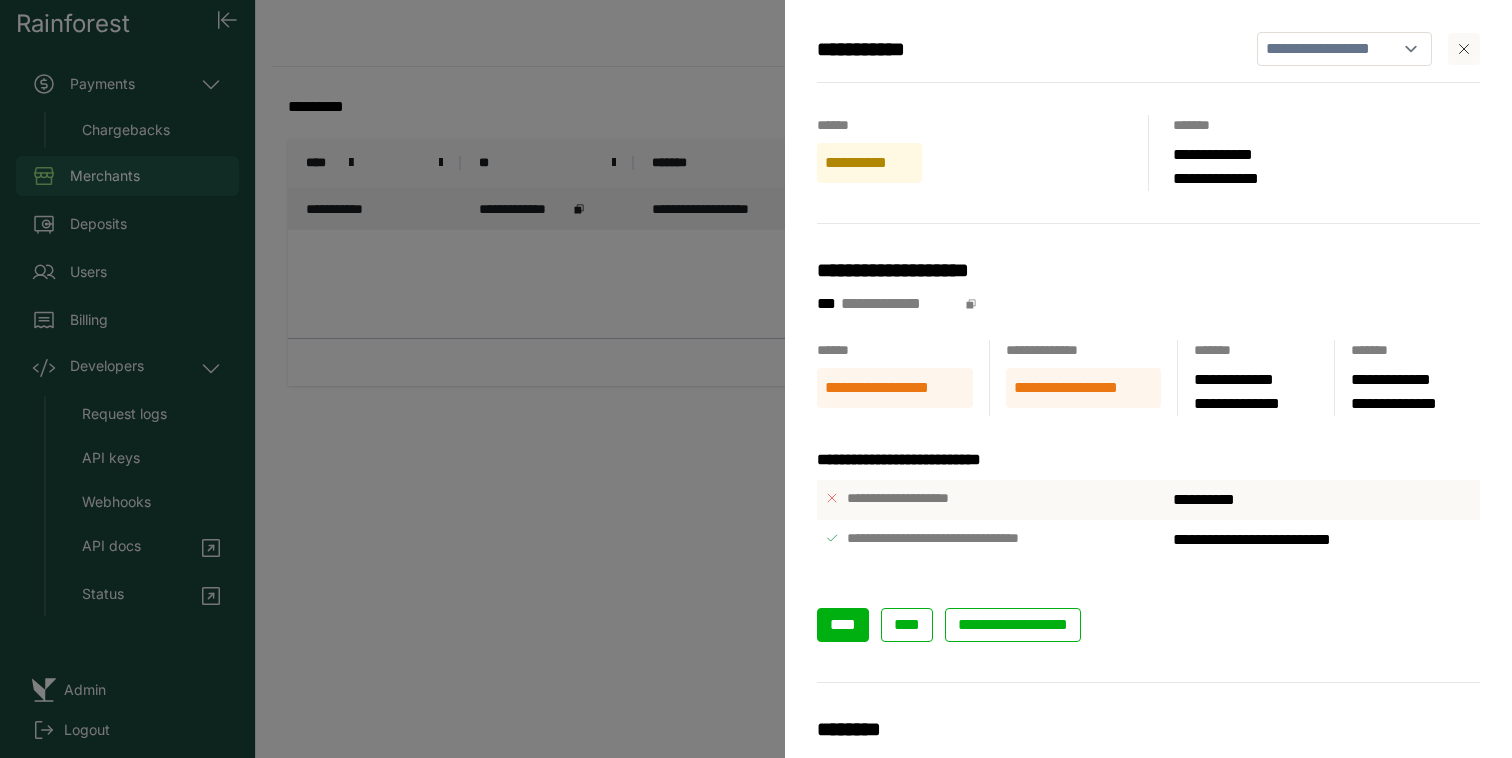 click on "****" at bounding box center [843, 625] 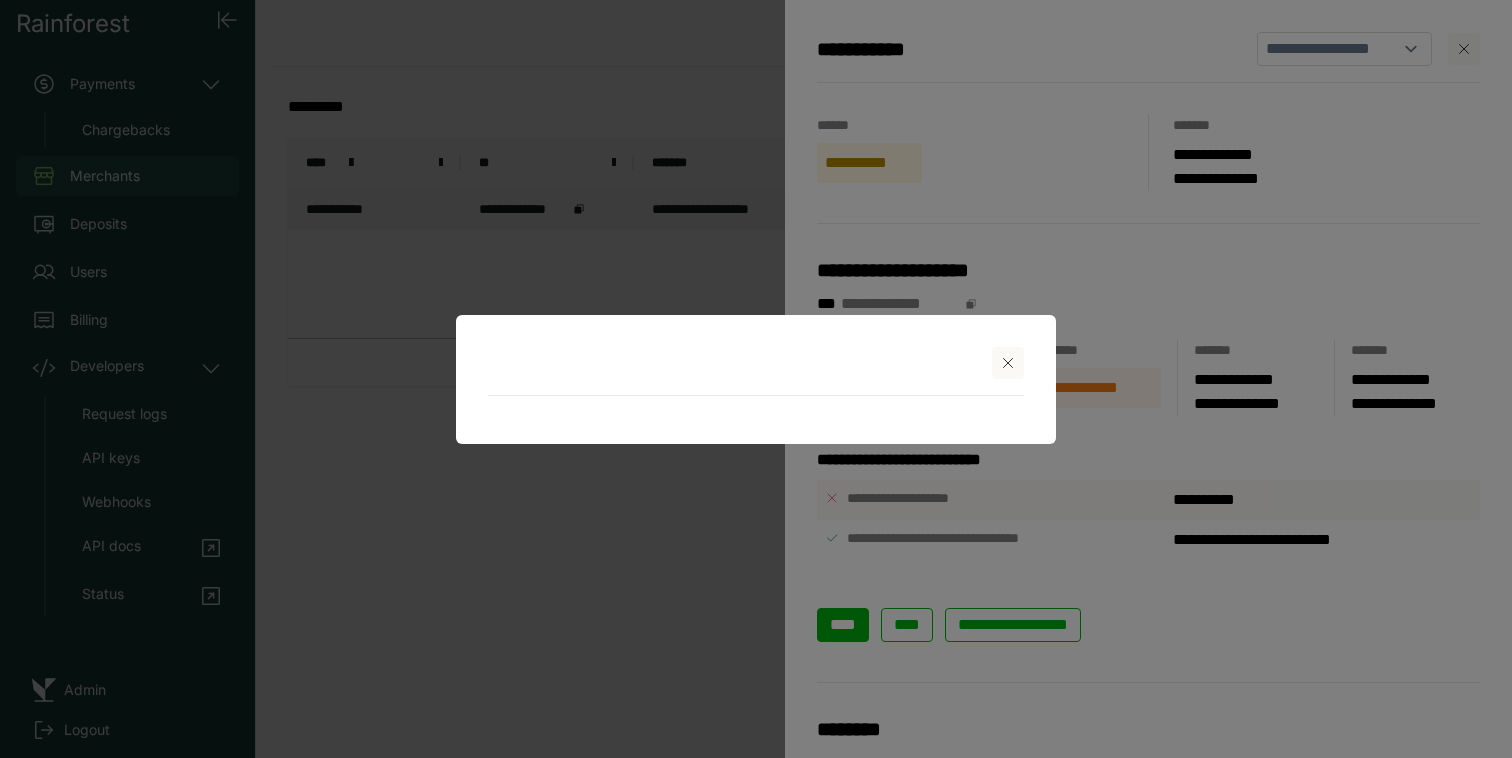 select on "**" 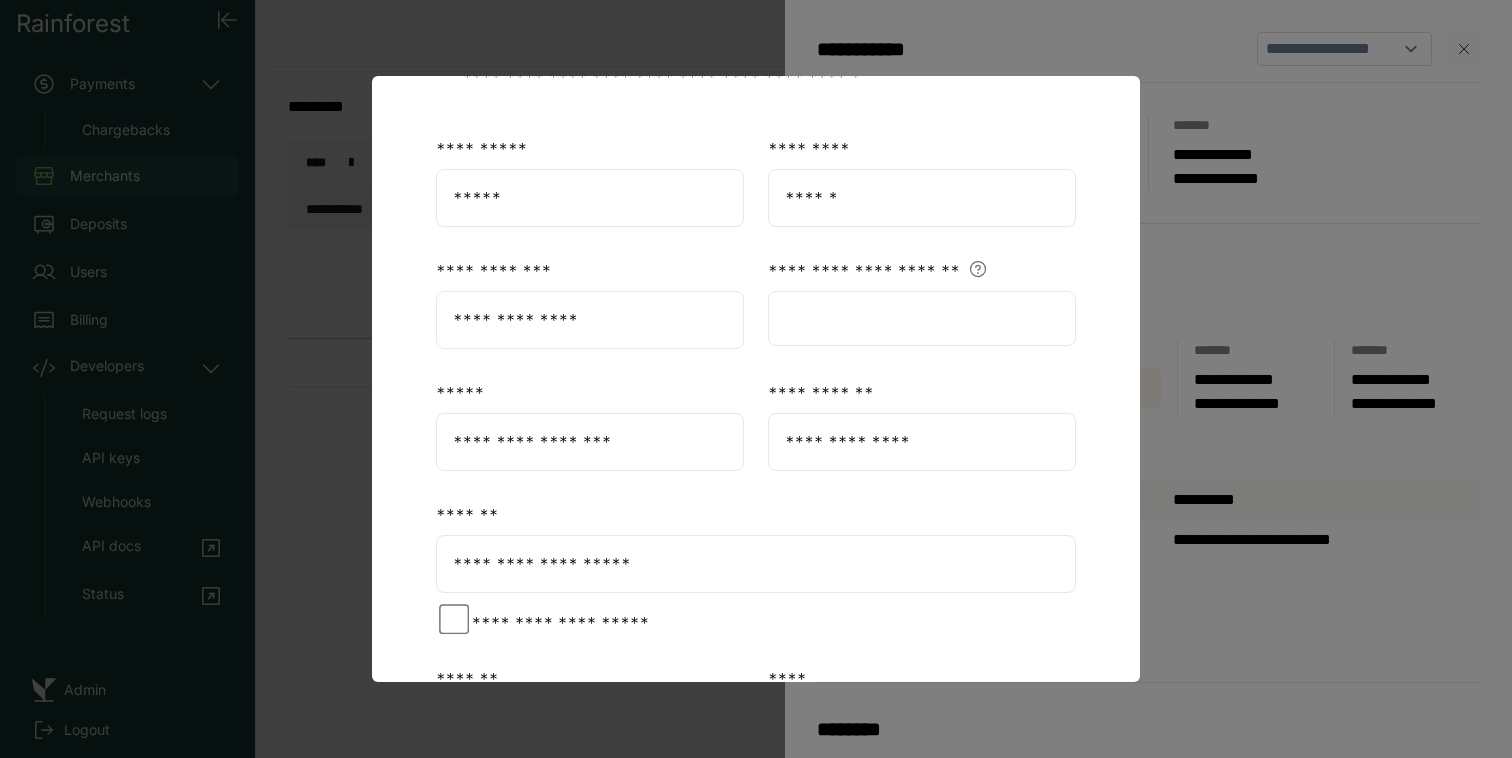 scroll, scrollTop: 290, scrollLeft: 0, axis: vertical 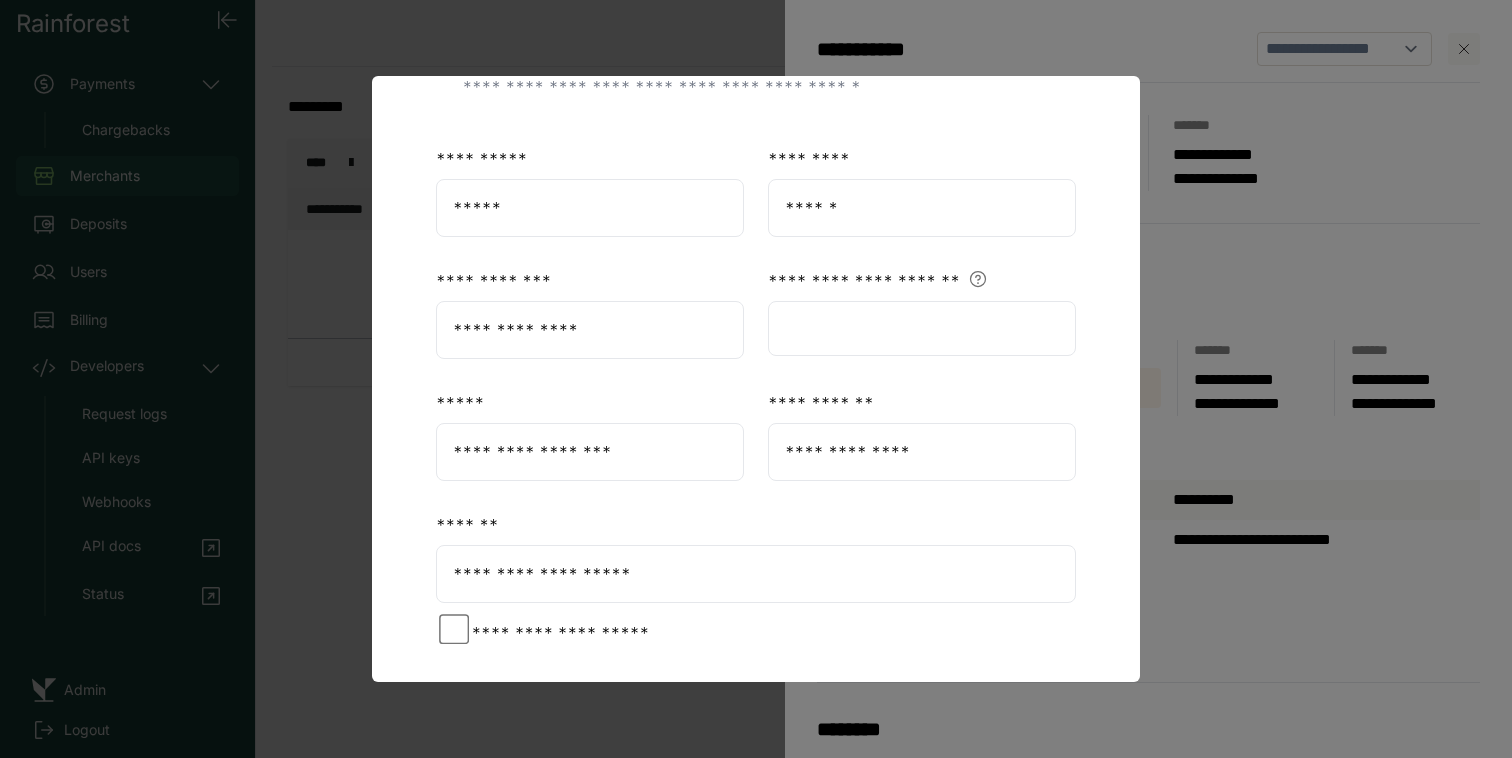 click at bounding box center (756, 379) 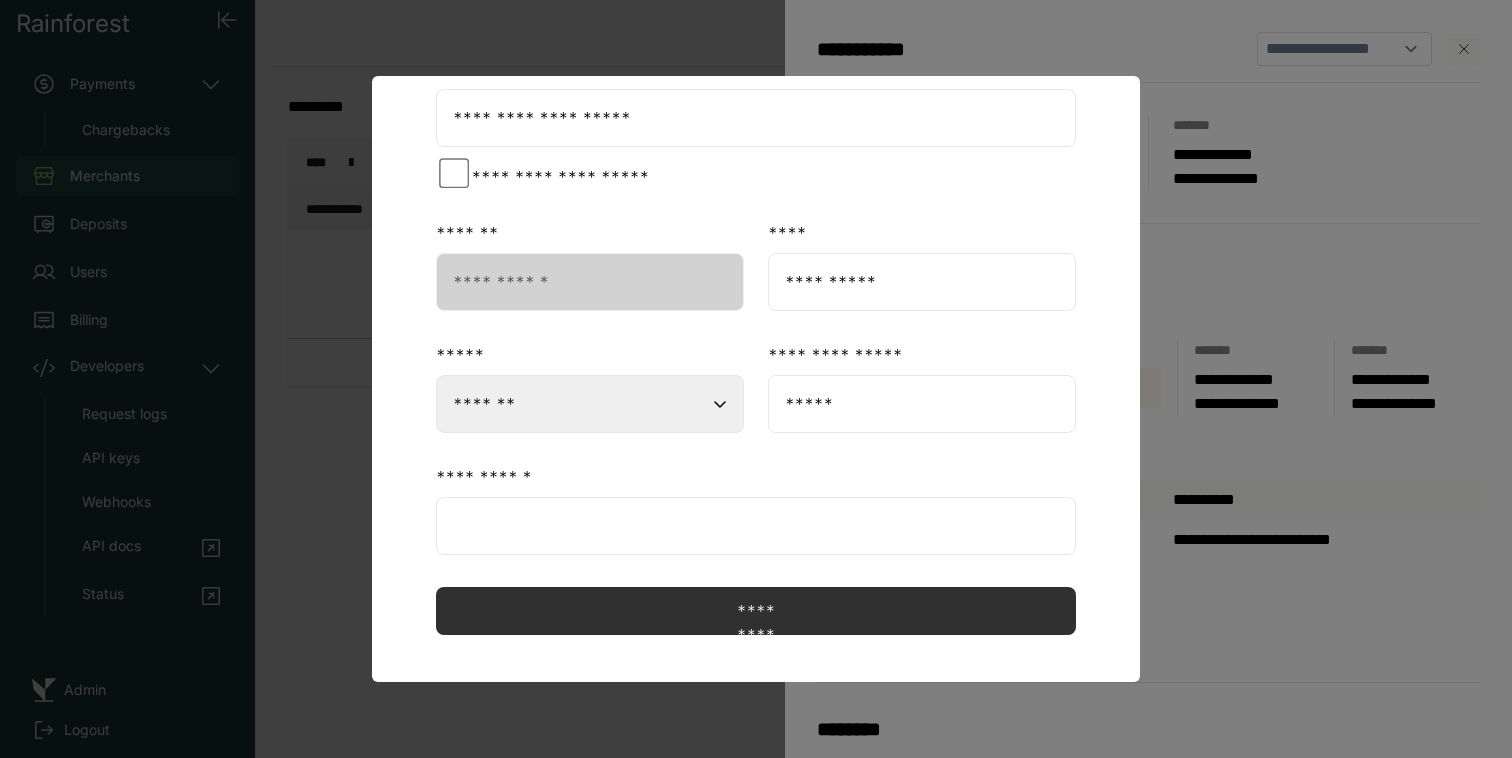 scroll, scrollTop: 760, scrollLeft: 0, axis: vertical 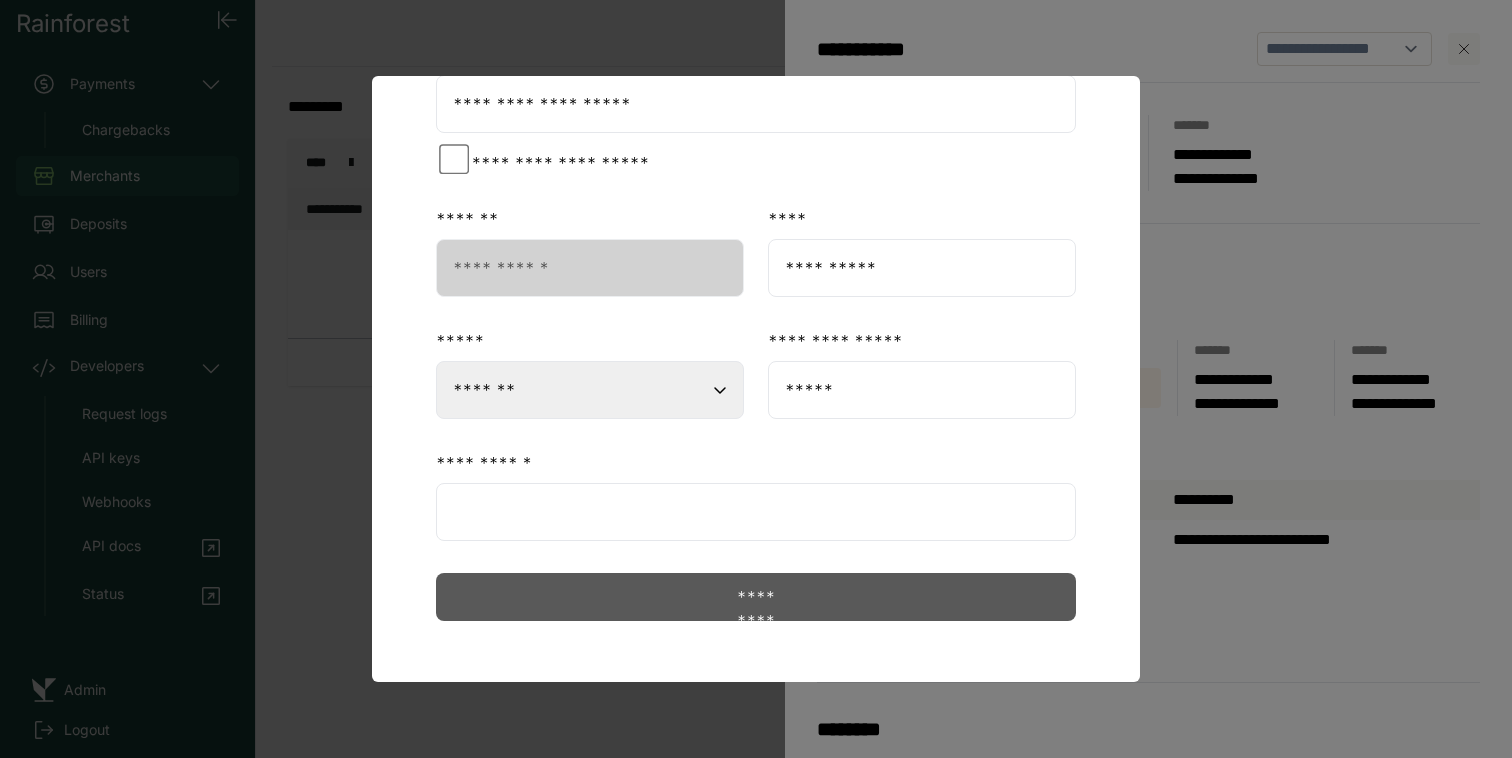 click on "*********" at bounding box center [756, 597] 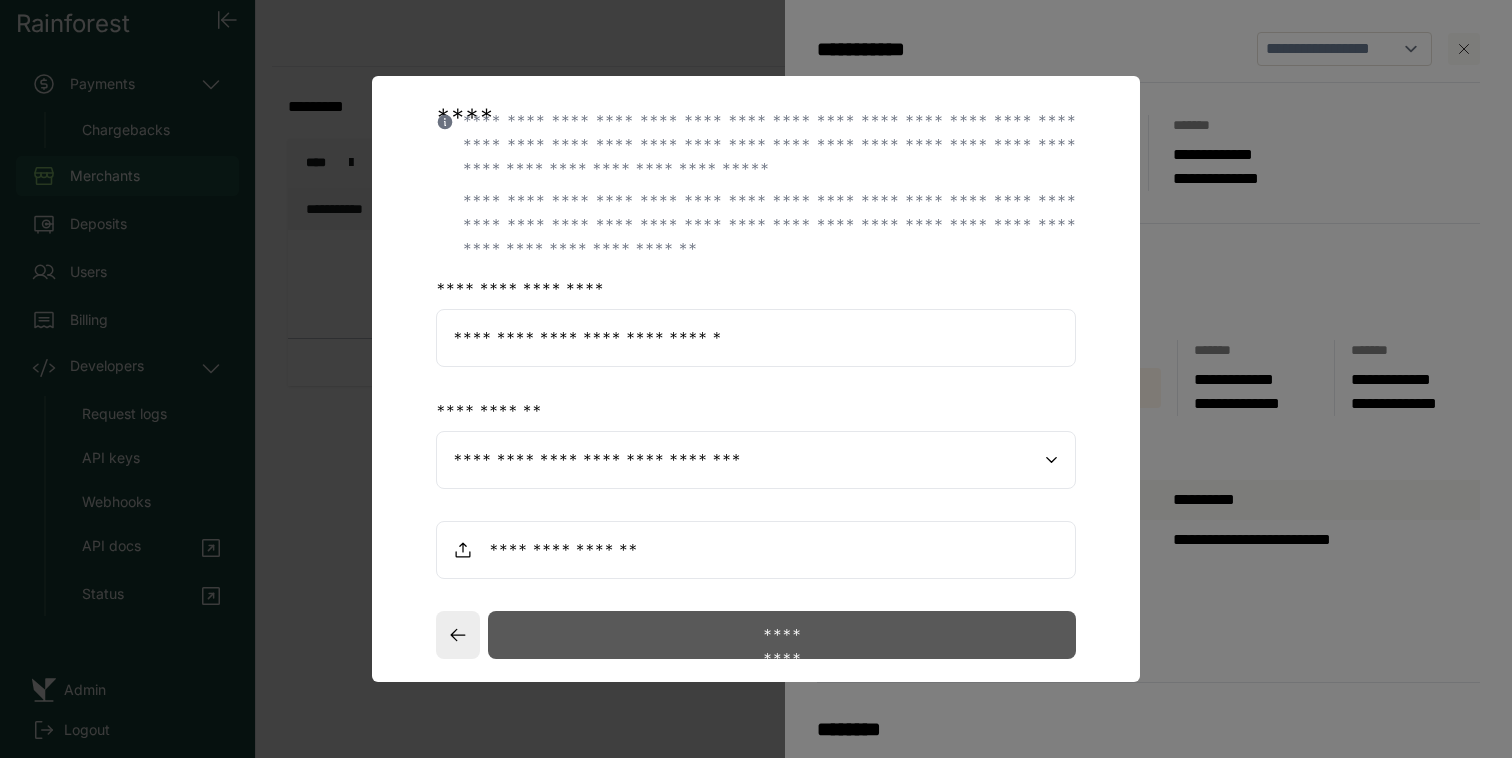scroll, scrollTop: 248, scrollLeft: 0, axis: vertical 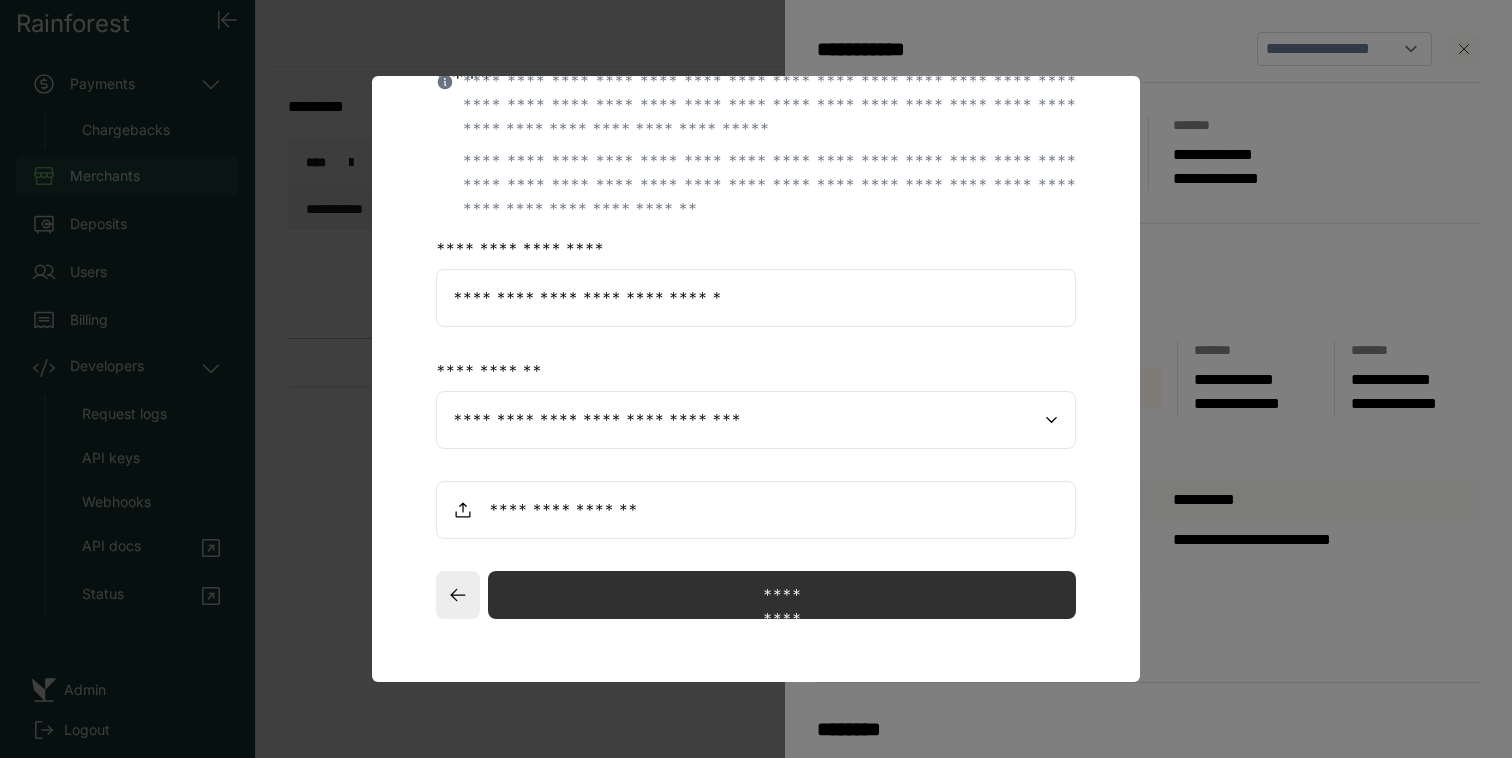 click at bounding box center (756, 510) 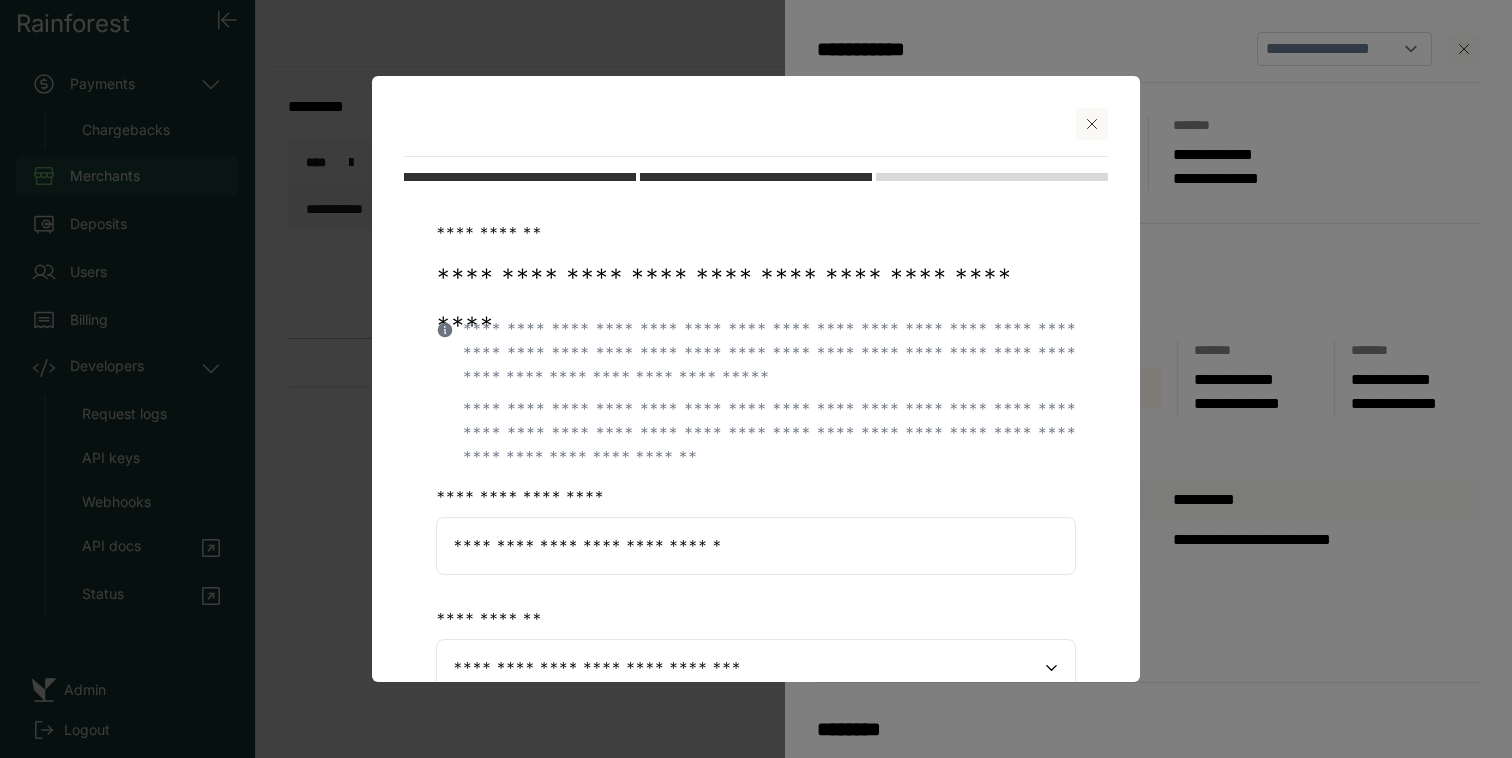 scroll, scrollTop: 0, scrollLeft: 0, axis: both 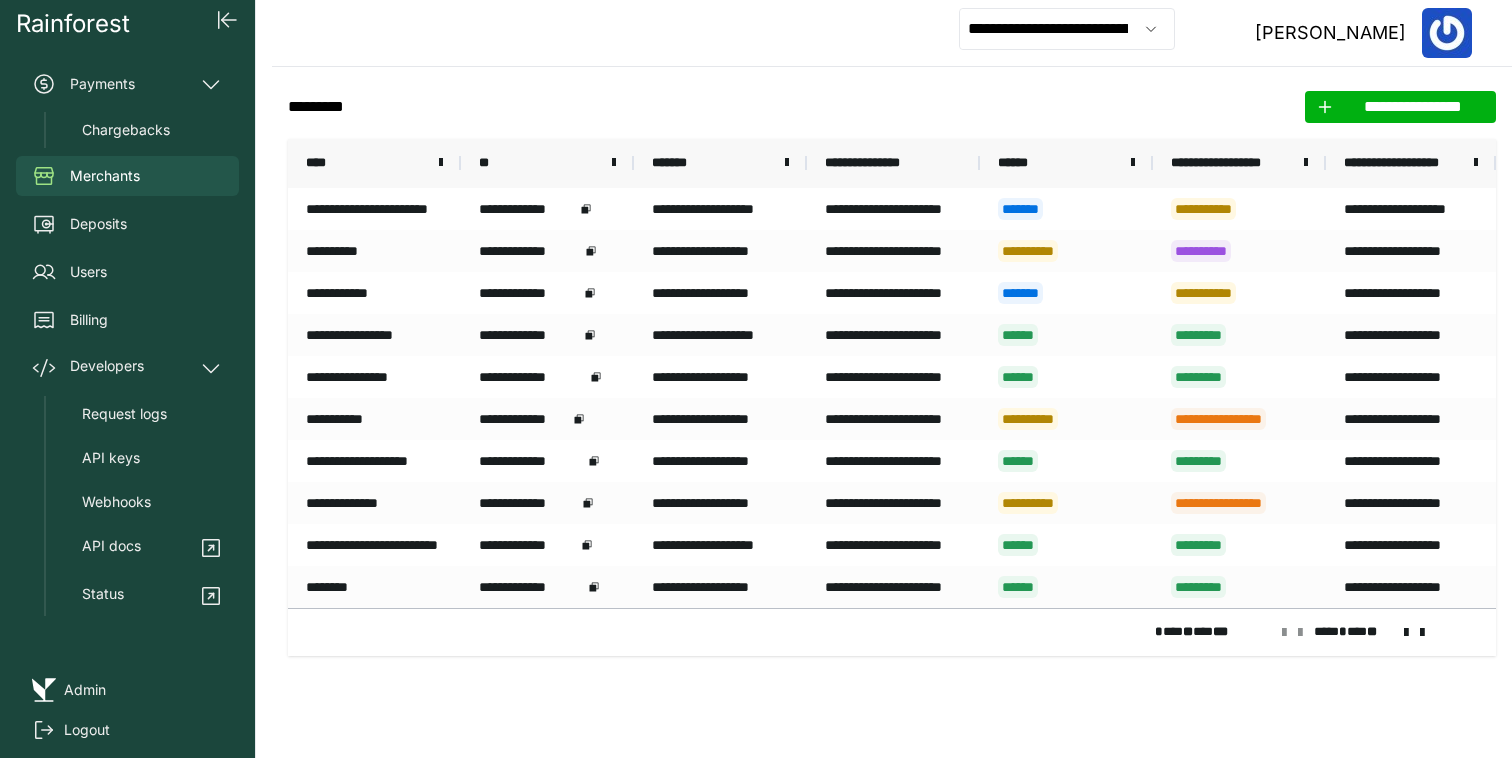 click on "****" at bounding box center (374, 163) 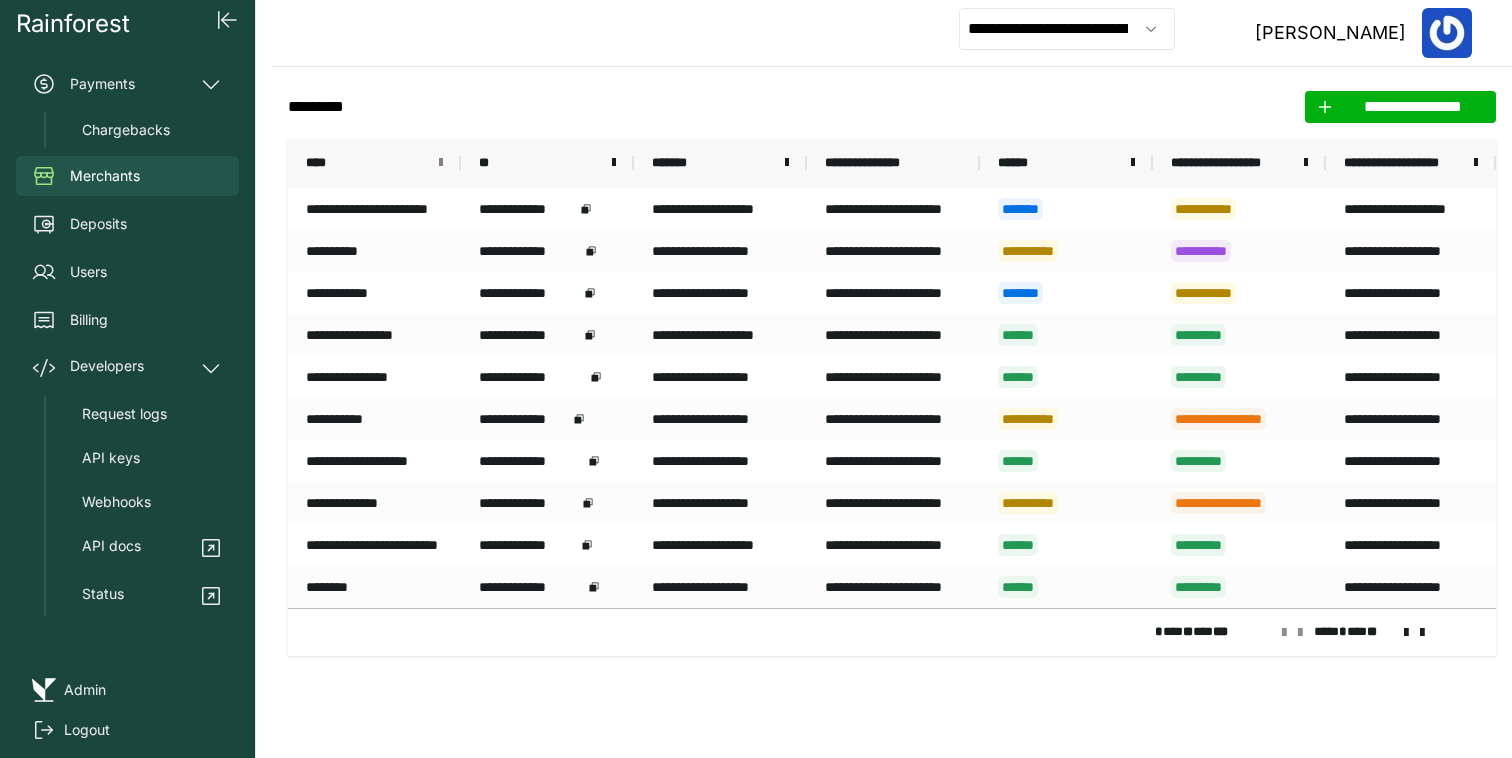 click at bounding box center [441, 163] 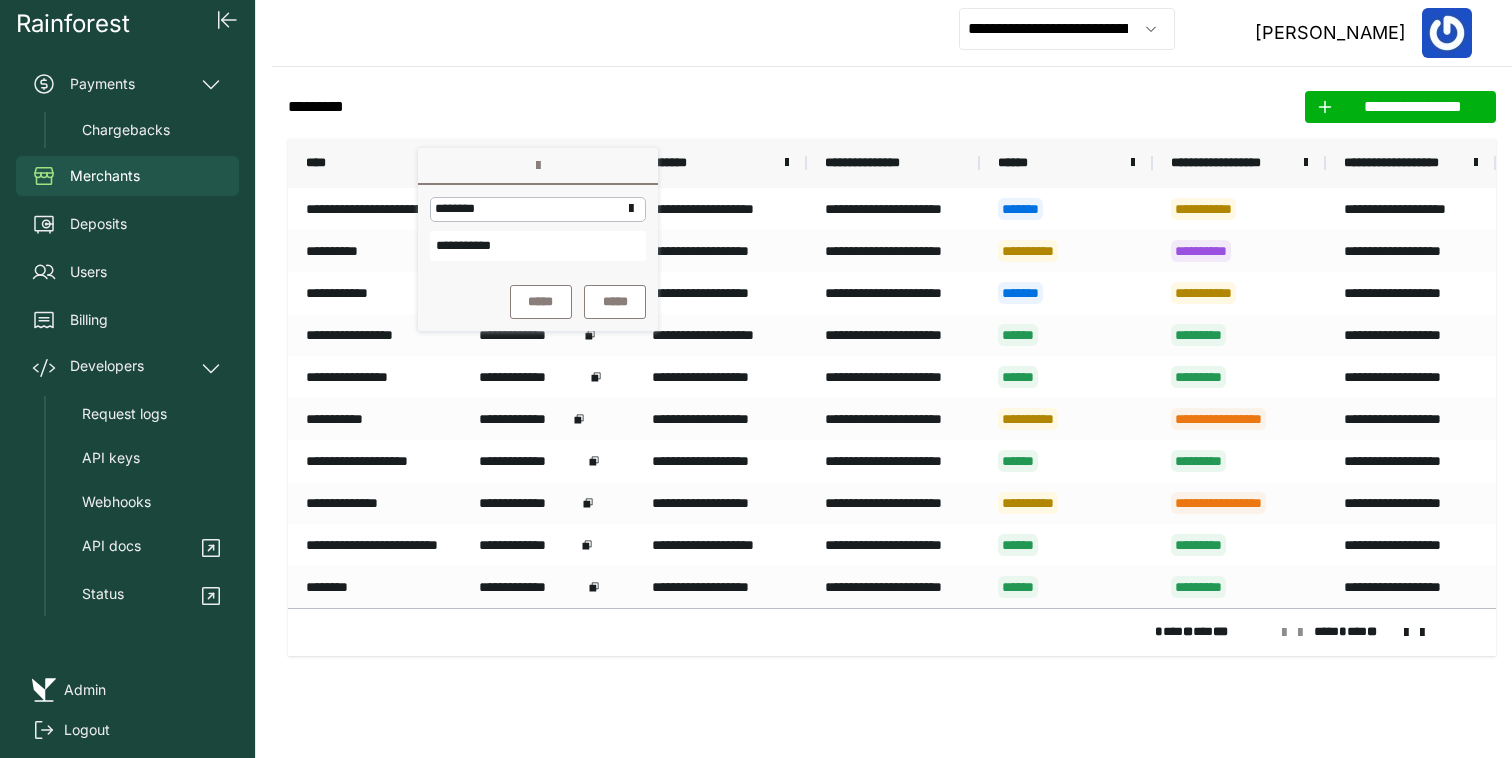 type on "**********" 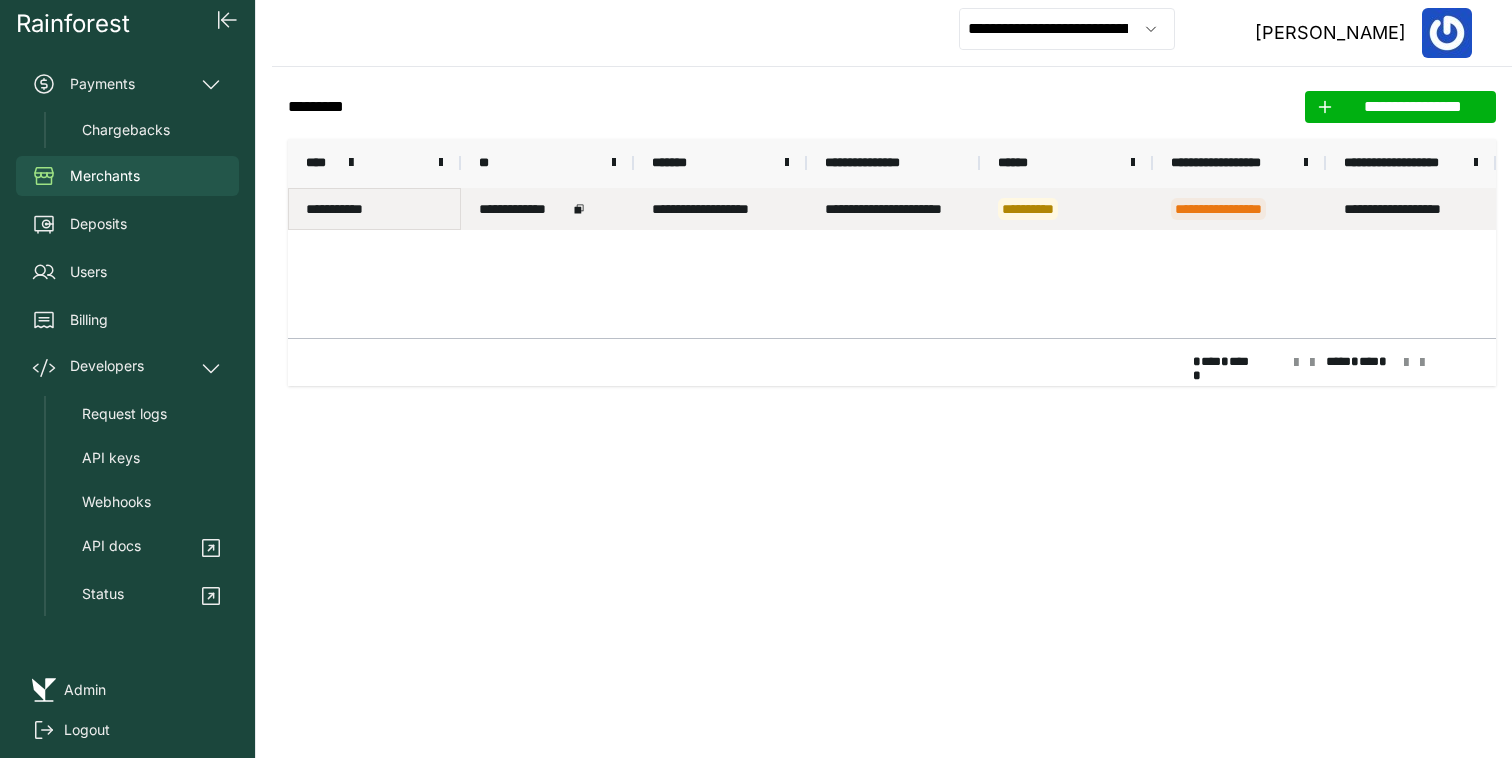 click on "**********" at bounding box center (374, 209) 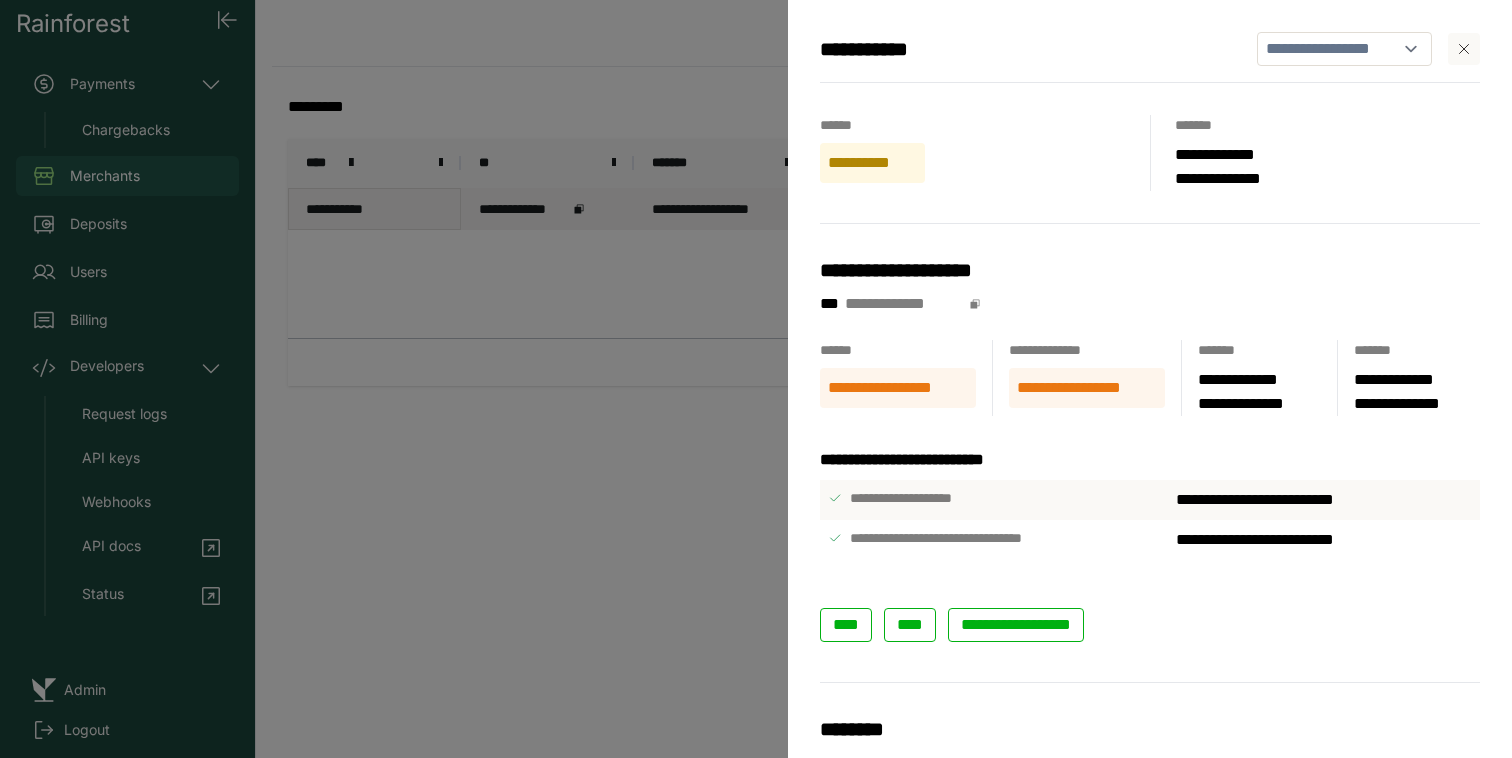 scroll, scrollTop: 17, scrollLeft: 0, axis: vertical 